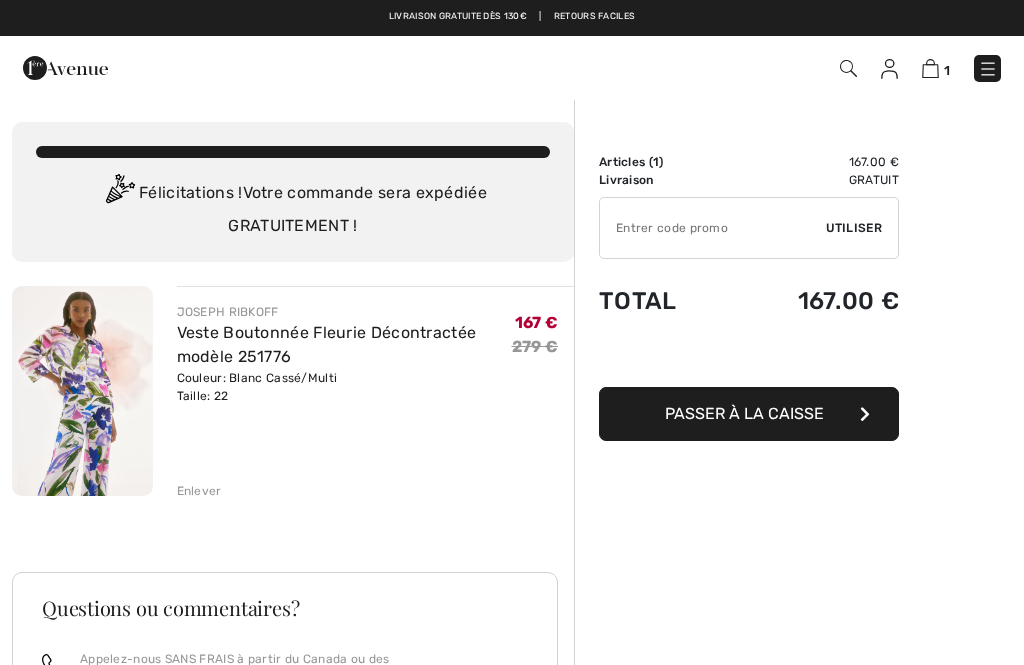 scroll, scrollTop: 0, scrollLeft: 0, axis: both 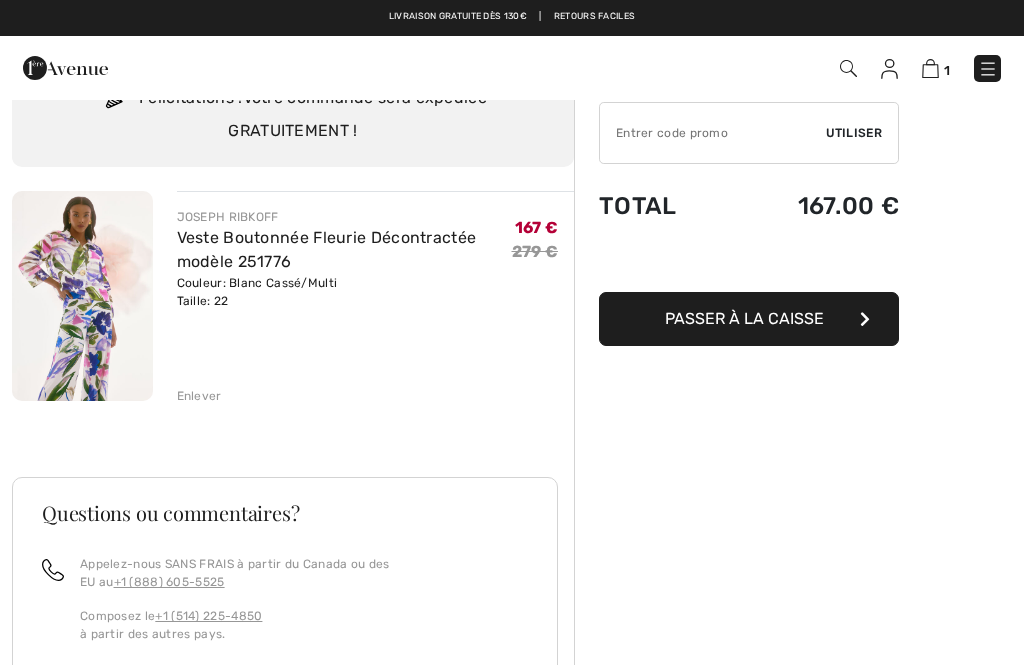 click on "Passer à la caisse" at bounding box center [749, 319] 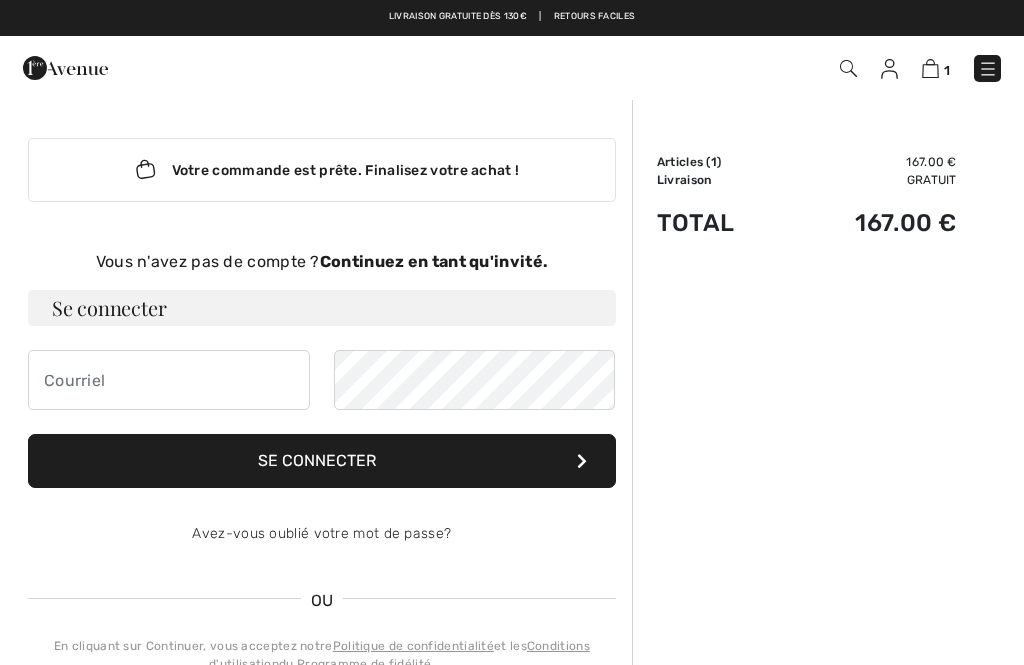 scroll, scrollTop: 0, scrollLeft: 0, axis: both 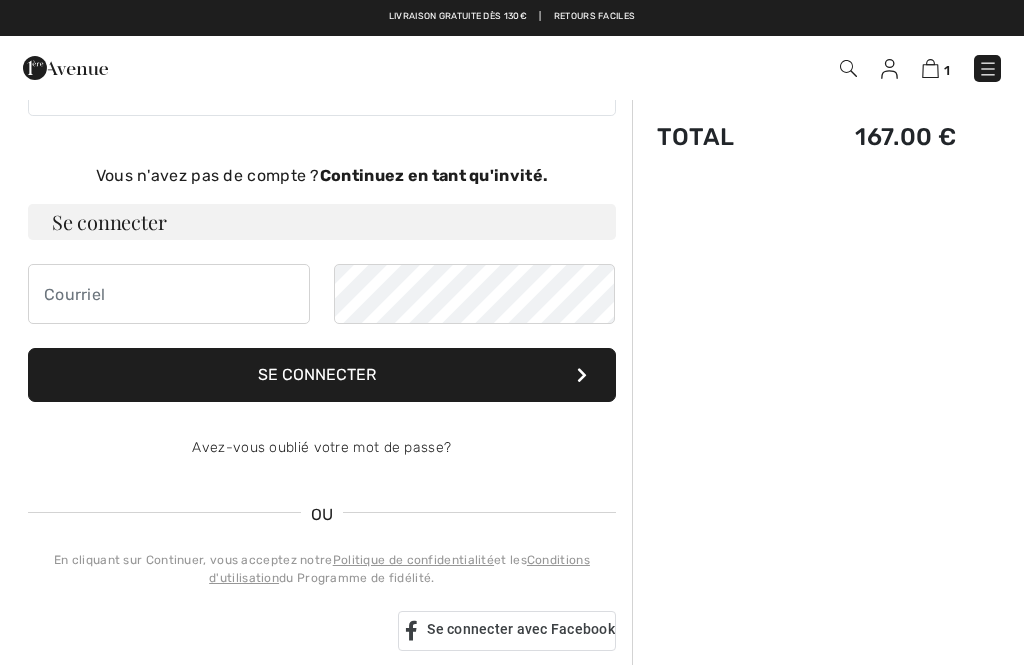 click on "Continuez en tant qu'invité." at bounding box center (434, 175) 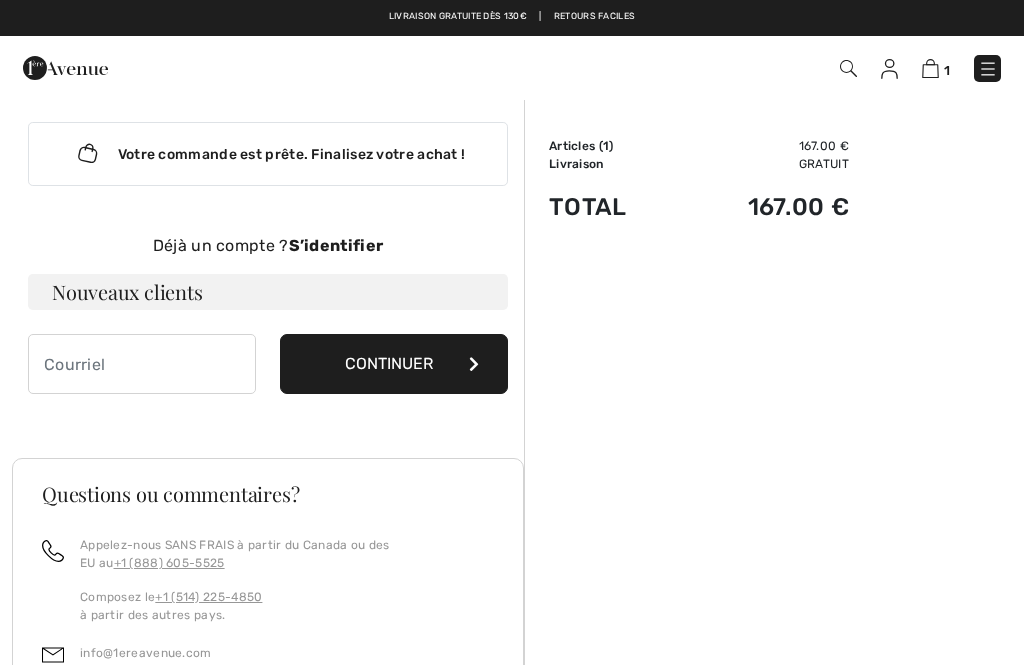 scroll, scrollTop: 0, scrollLeft: 0, axis: both 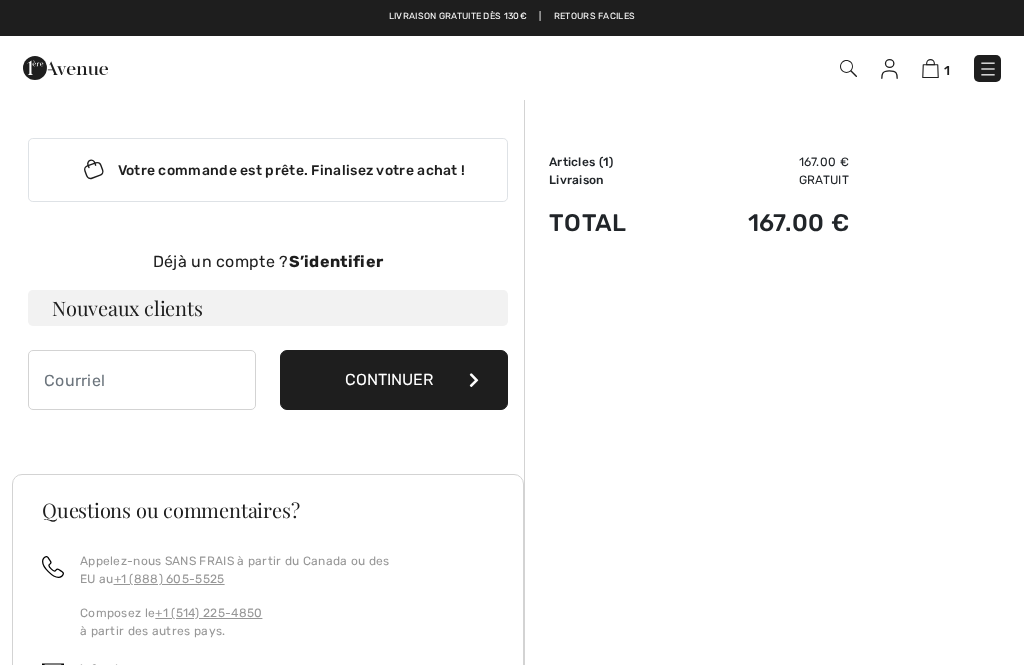 click on "Nouveaux clients" at bounding box center [268, 308] 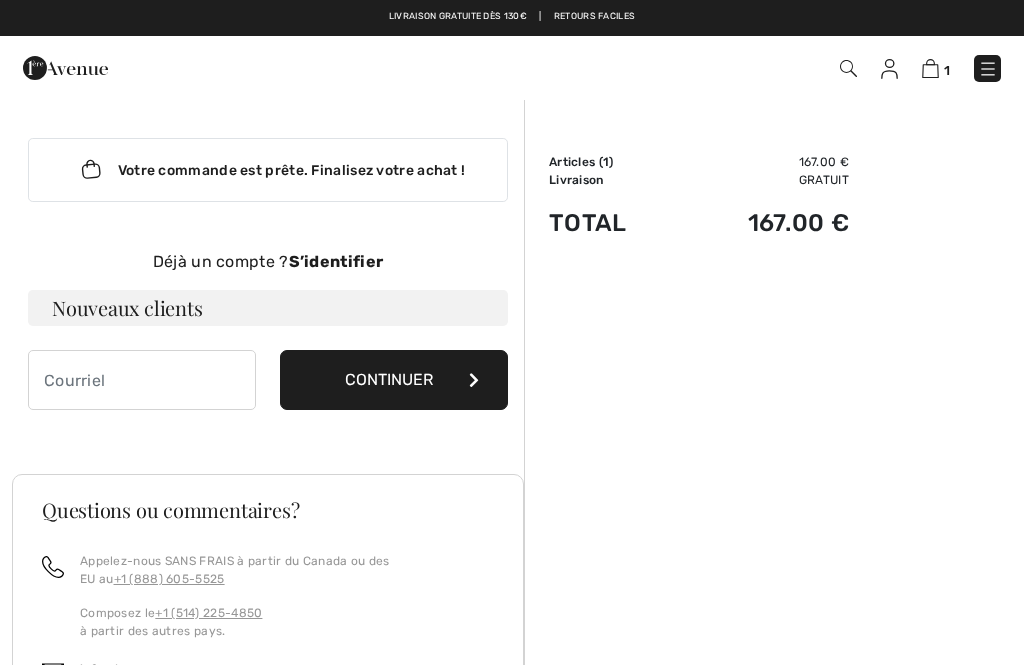 click on "Continuer" at bounding box center (394, 380) 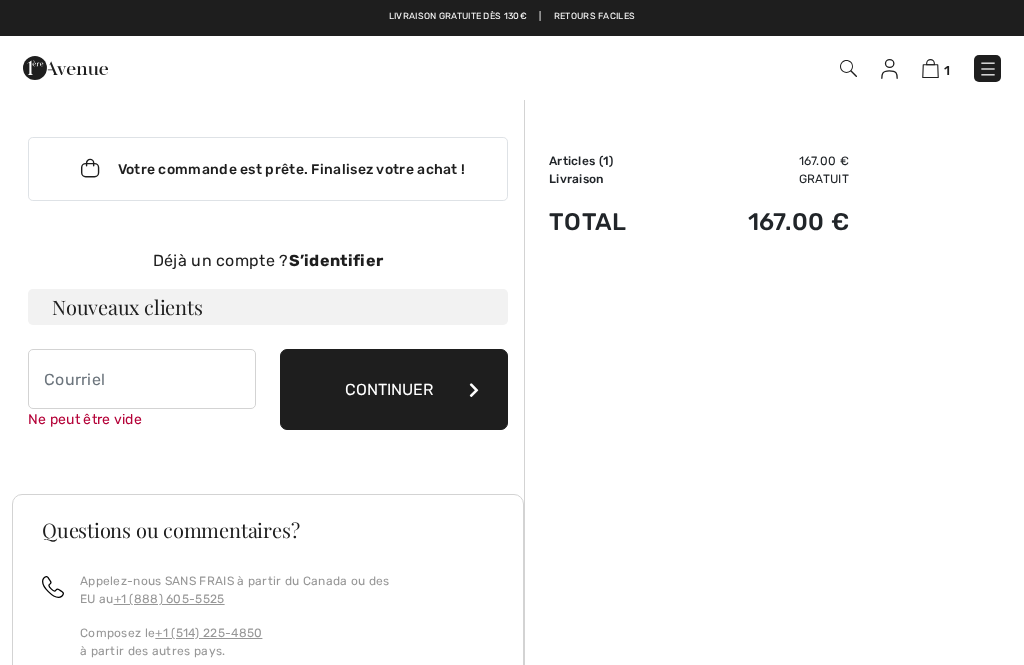 scroll, scrollTop: 0, scrollLeft: 0, axis: both 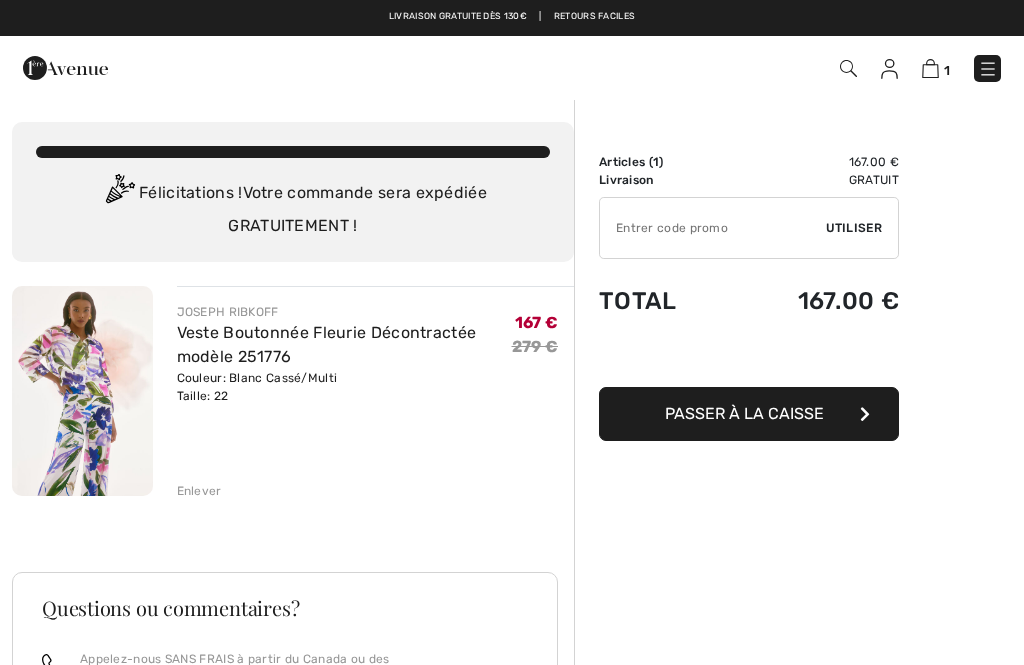 click on "Passer à la caisse" at bounding box center (744, 413) 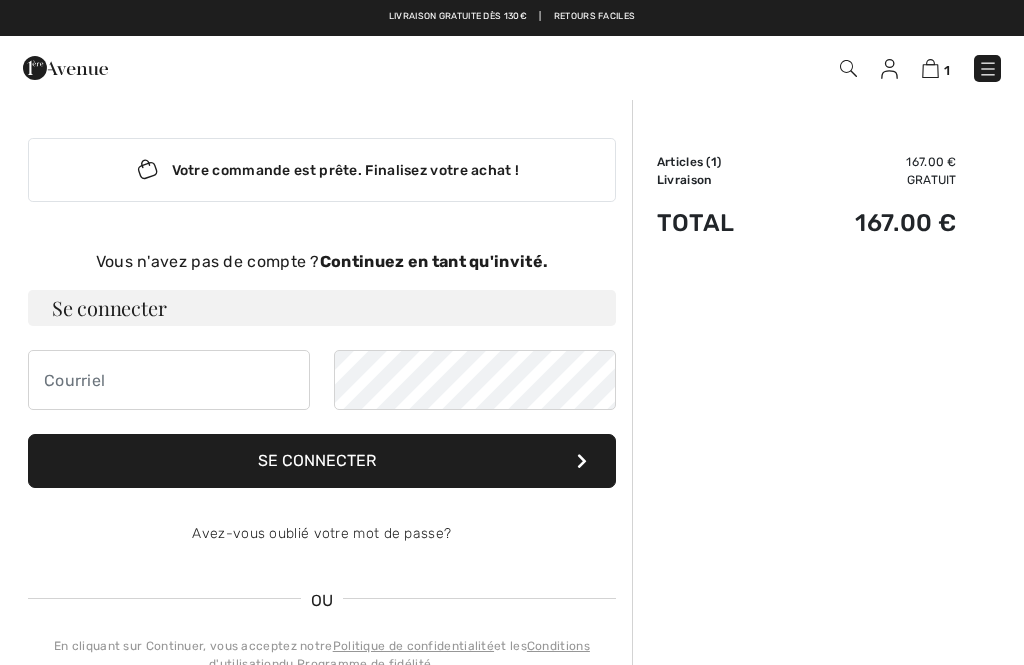 scroll, scrollTop: 0, scrollLeft: 0, axis: both 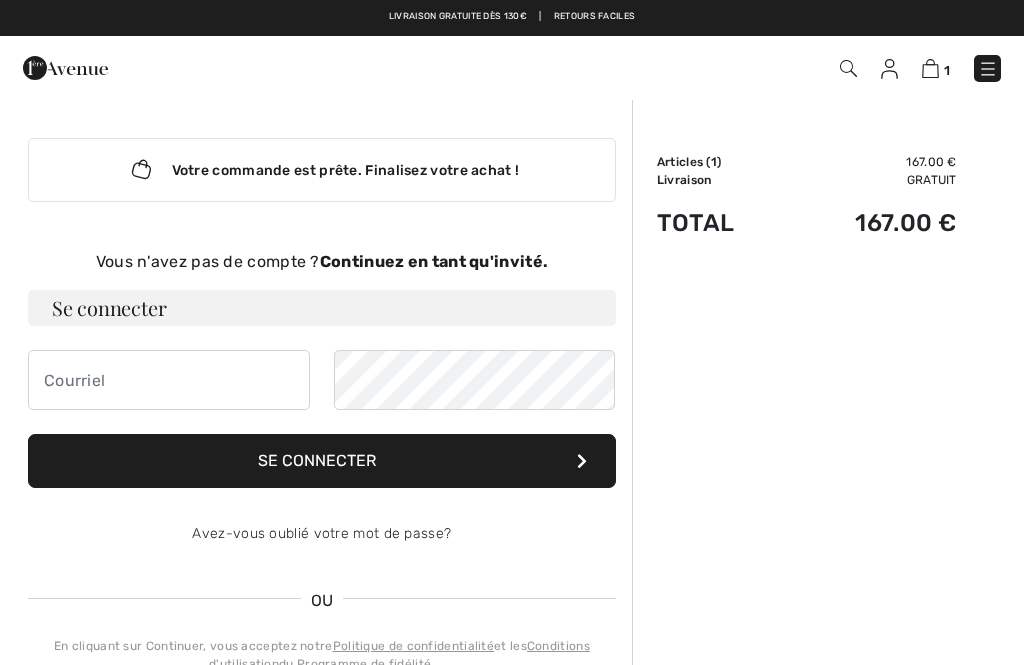 click on "Continuez en tant qu'invité." at bounding box center [434, 261] 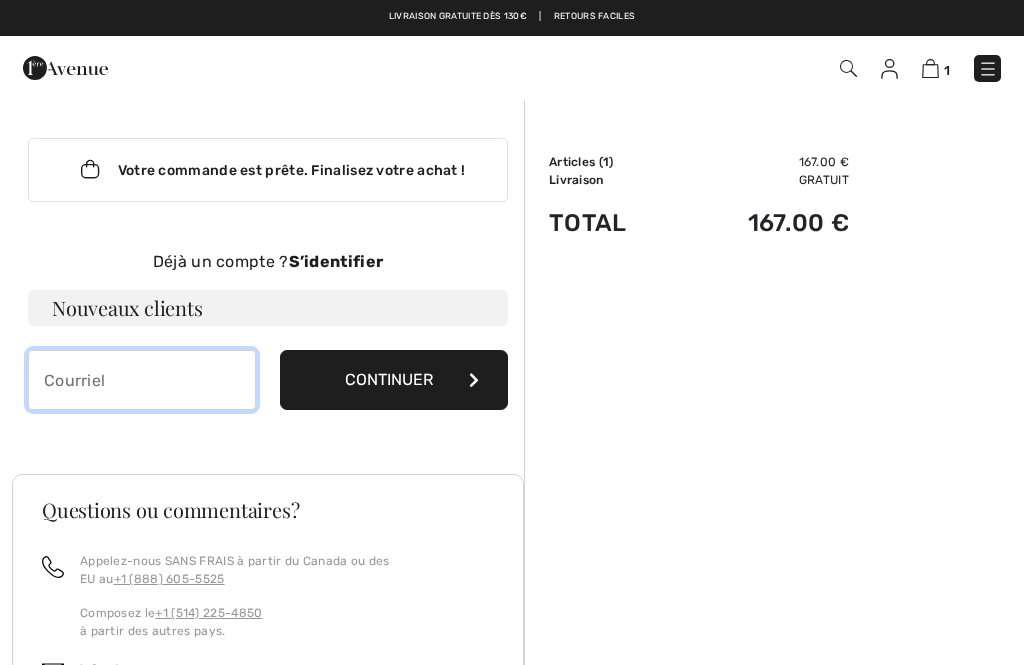 click at bounding box center (142, 380) 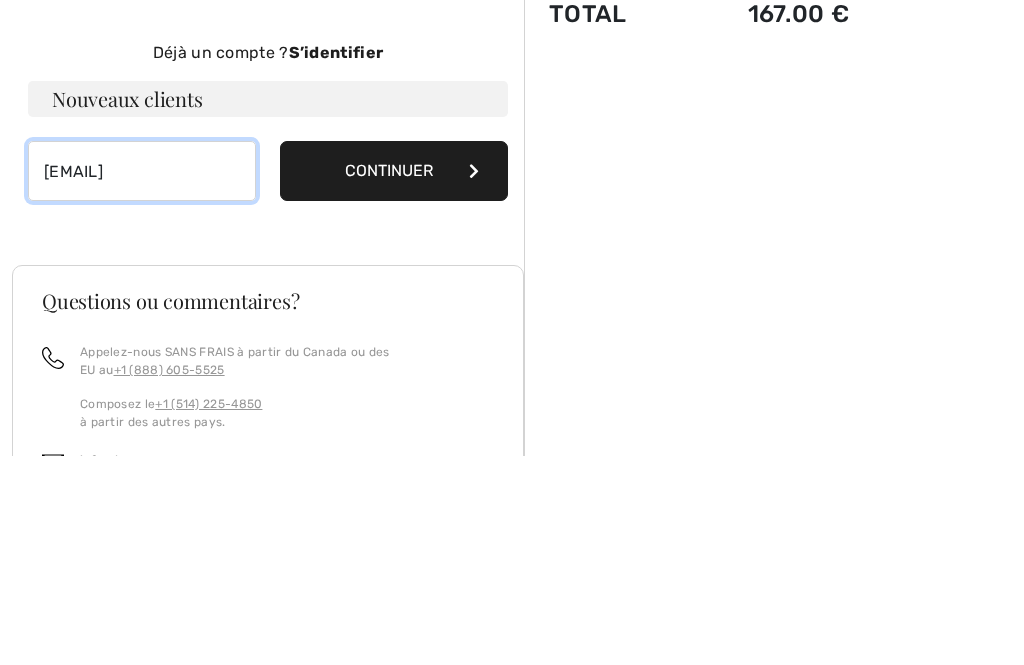 type on "[EMAIL]" 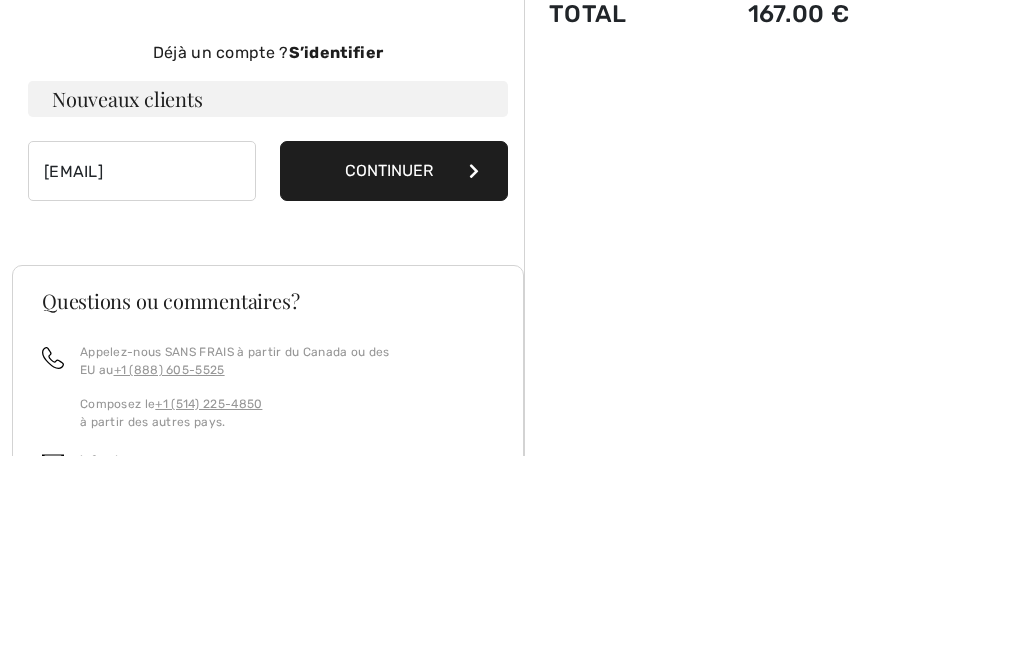 click on "Continuer" at bounding box center [394, 380] 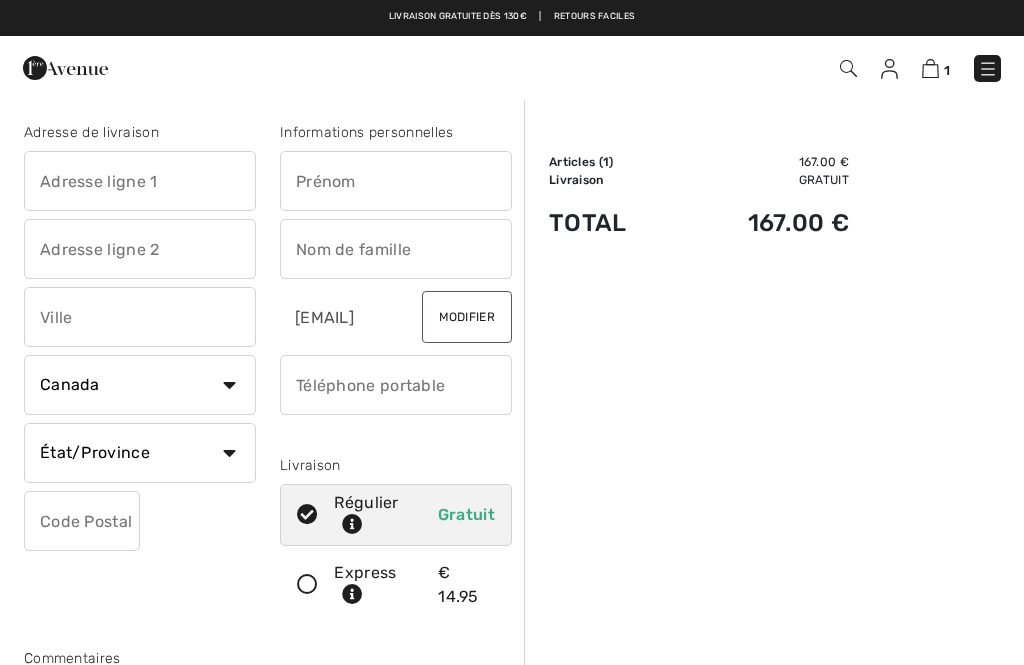 scroll, scrollTop: 0, scrollLeft: 0, axis: both 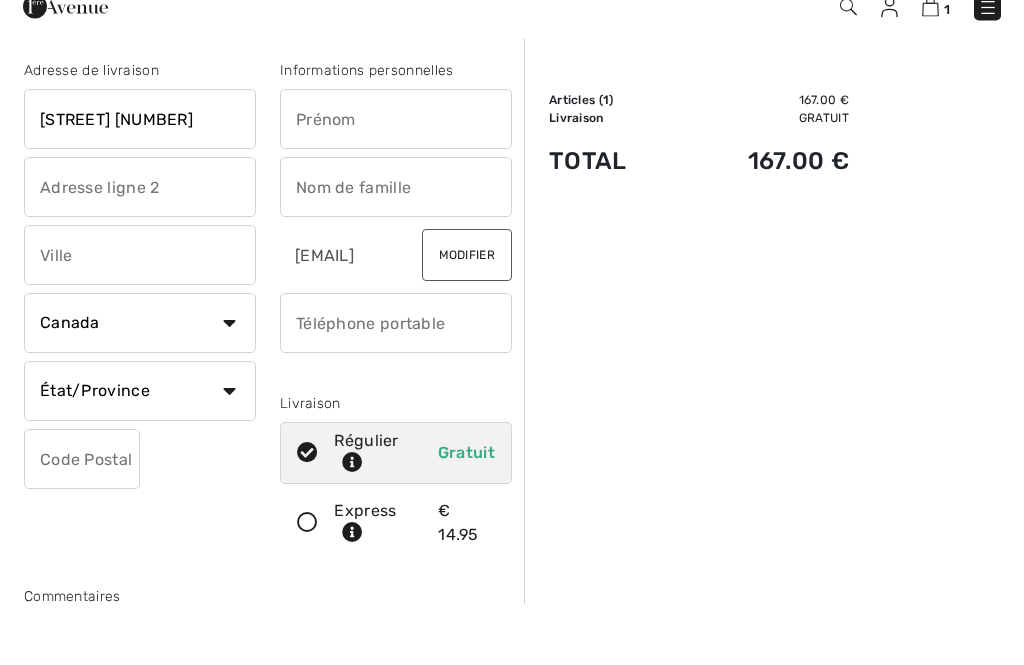 type on "Rue de france 40" 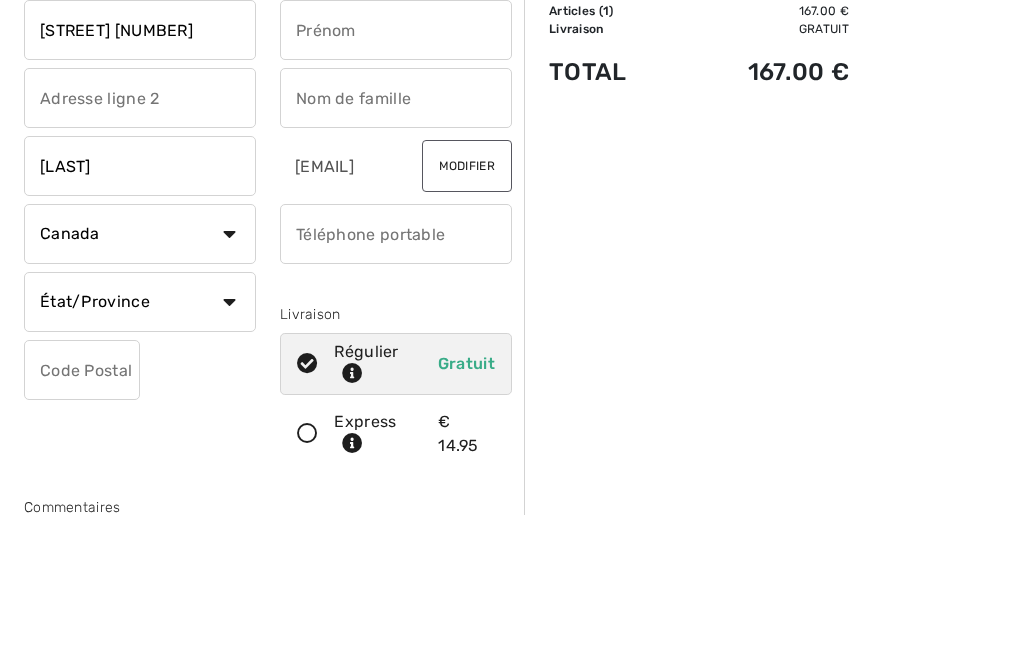 type on "Fraire" 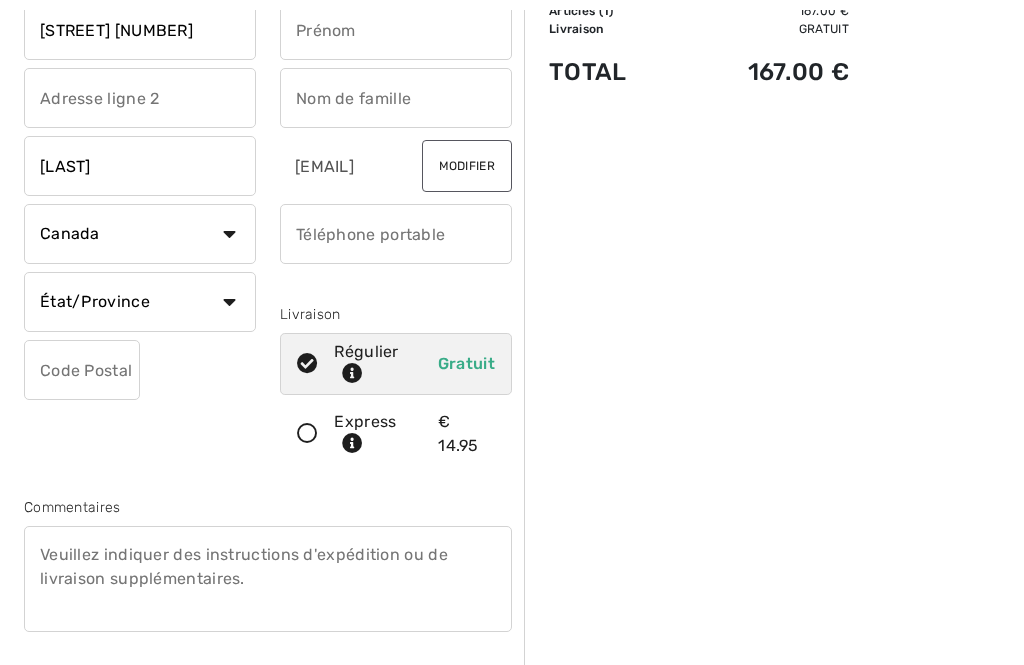 select on "BE" 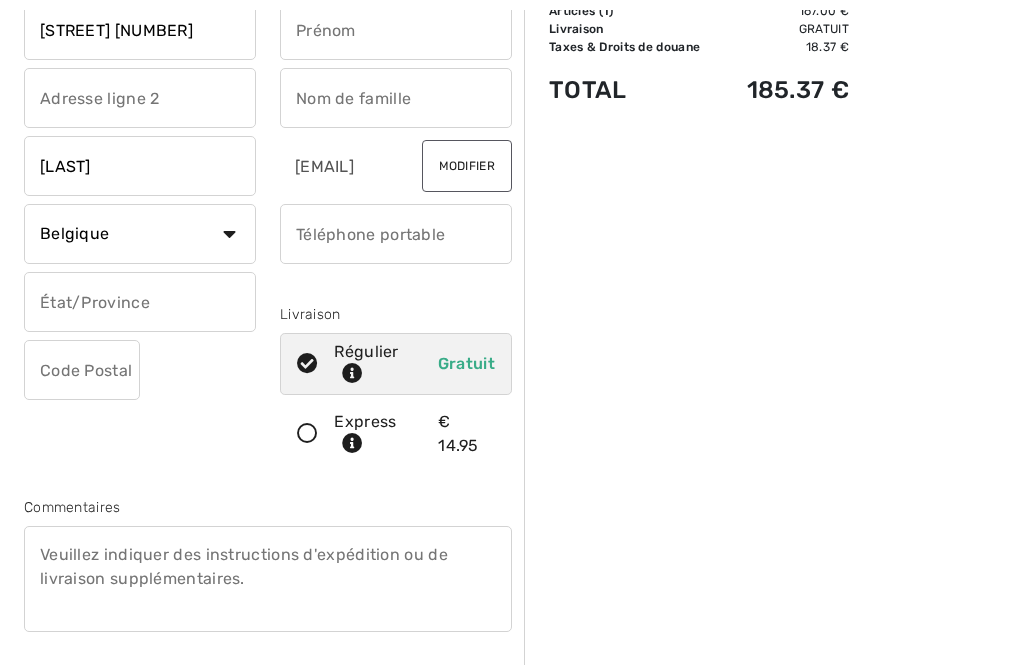 click at bounding box center [140, 302] 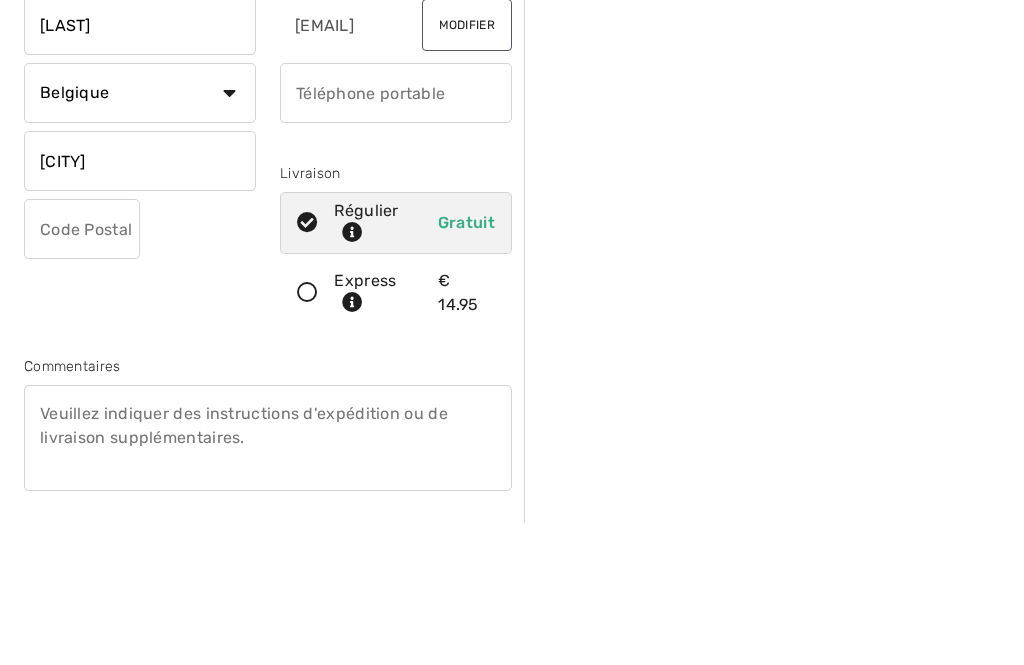 type on "Namur" 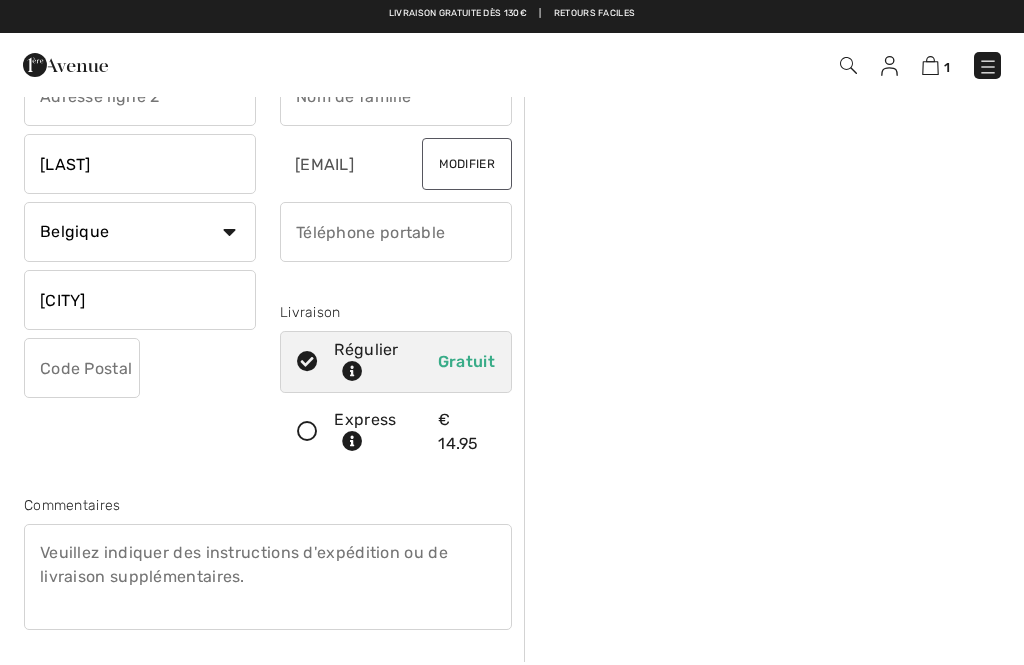 click on "Fraire" at bounding box center [140, 167] 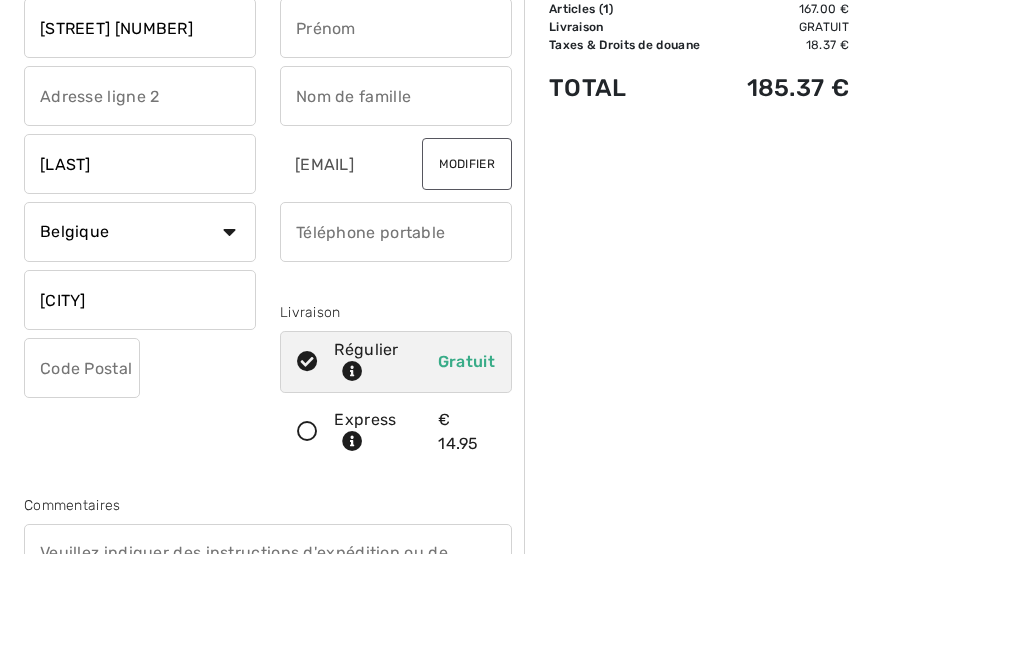 scroll, scrollTop: 37, scrollLeft: 0, axis: vertical 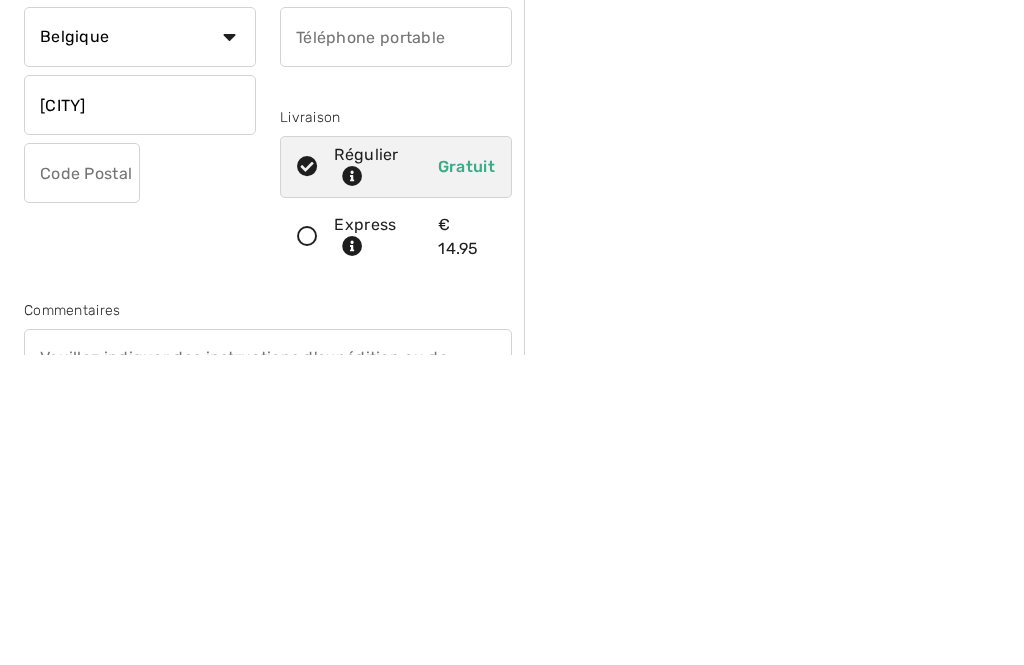 click at bounding box center (82, 484) 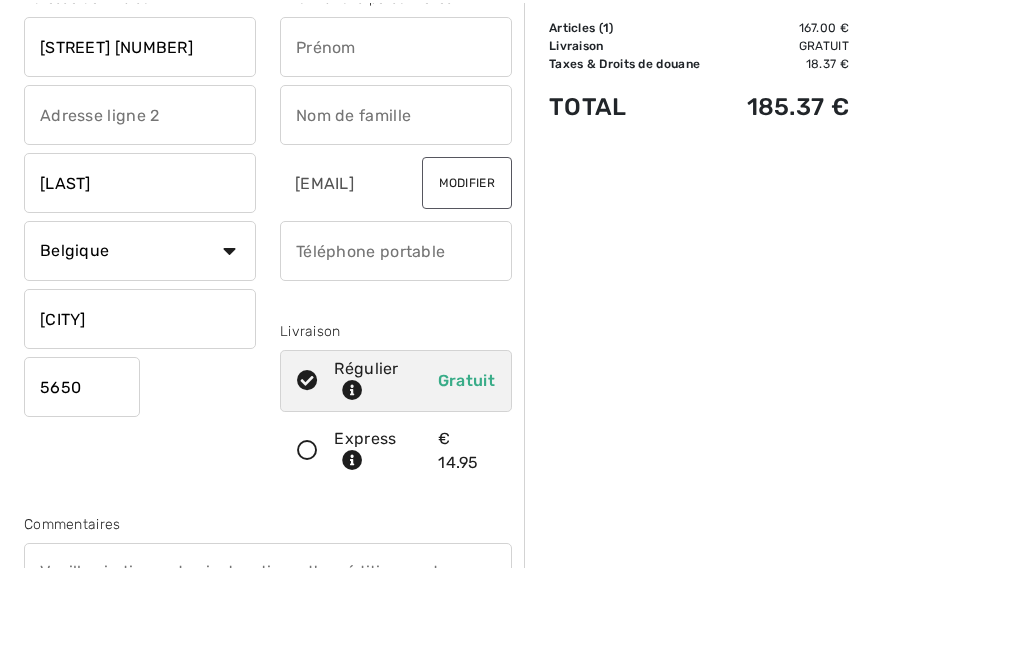 type on "5650" 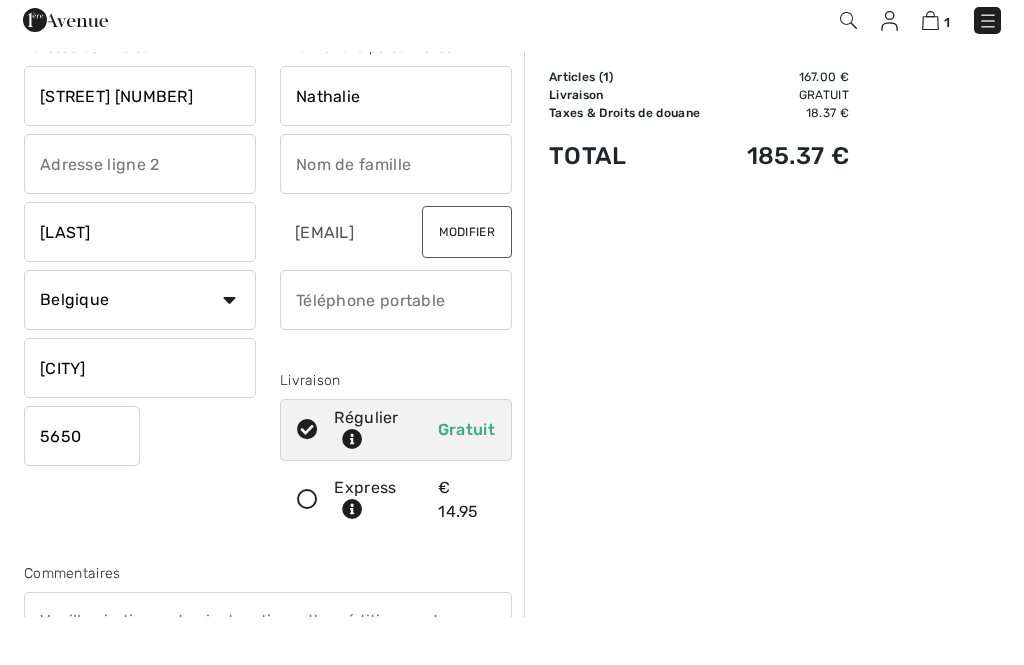 click at bounding box center (396, 212) 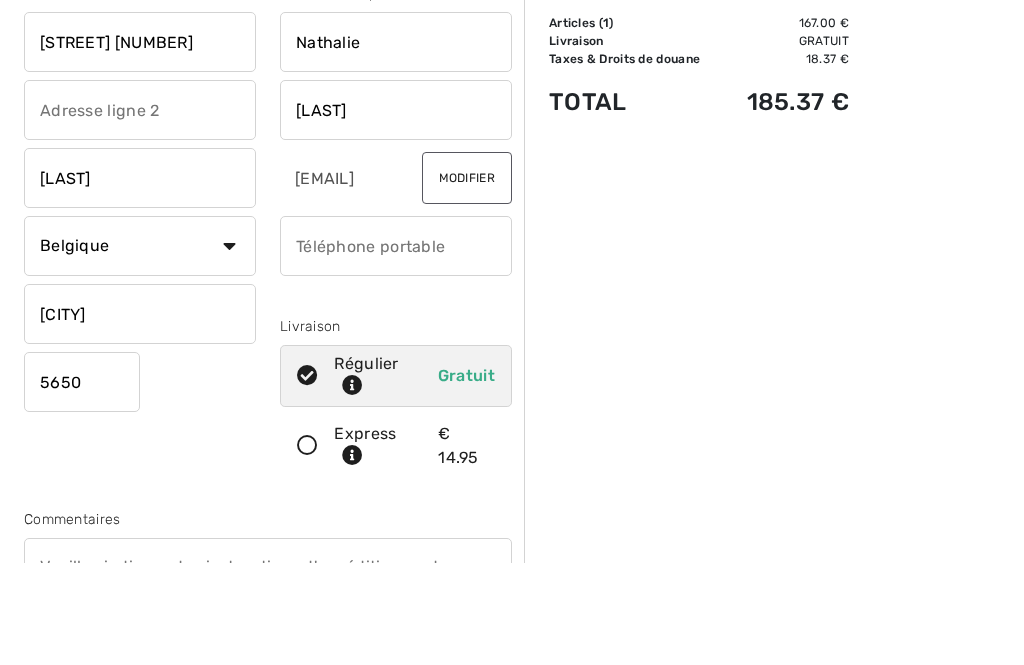 type on "Blavier" 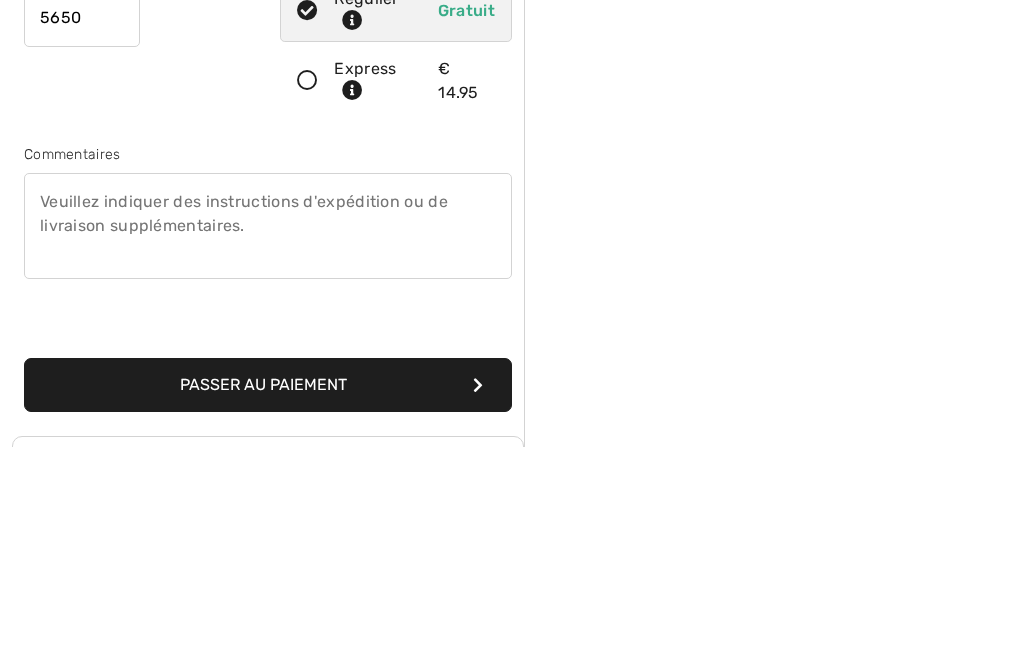 scroll, scrollTop: 295, scrollLeft: 0, axis: vertical 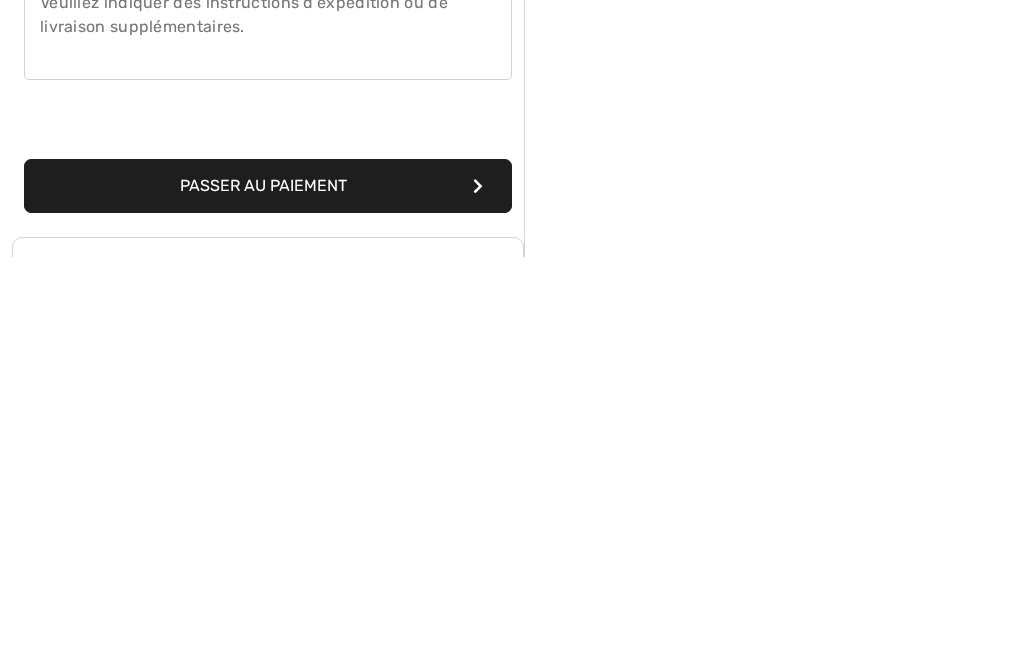 type on "[PHONE]" 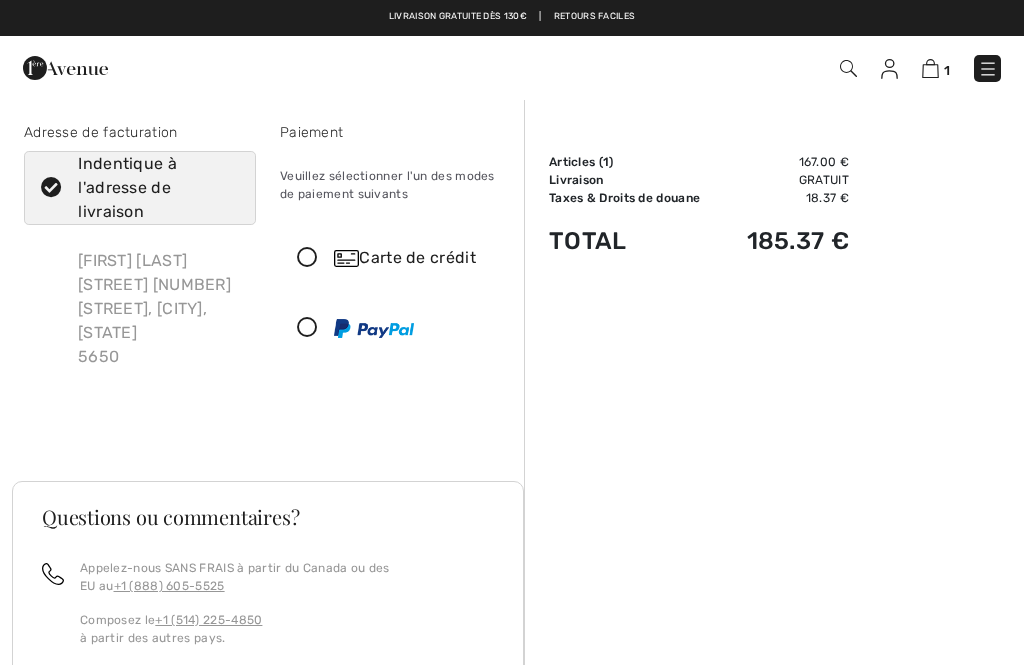 scroll, scrollTop: 0, scrollLeft: 0, axis: both 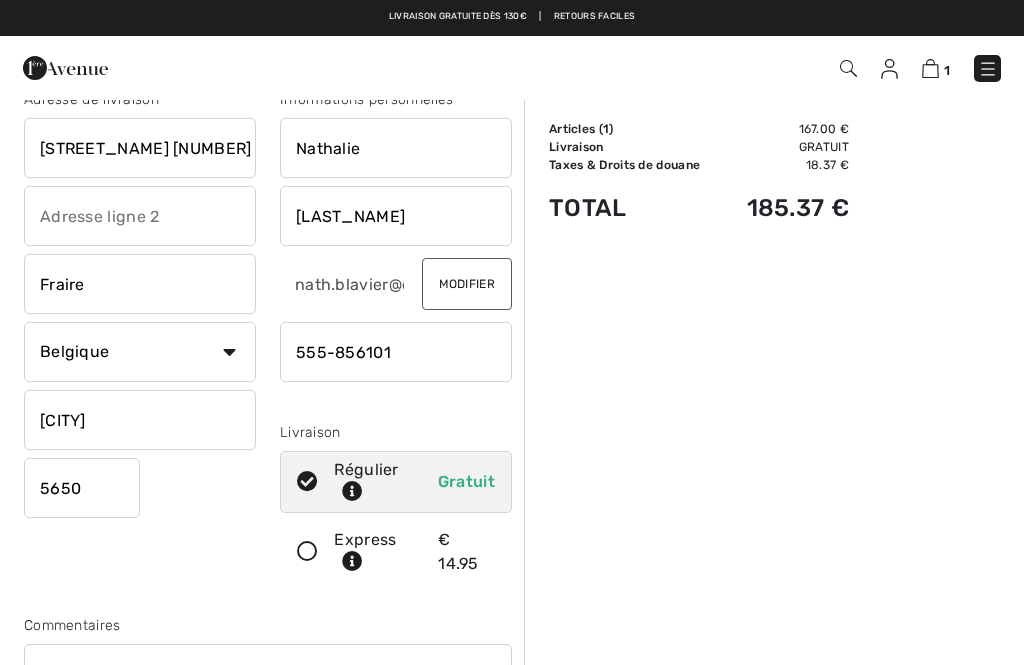 click on "Rue de france 40" at bounding box center [140, 148] 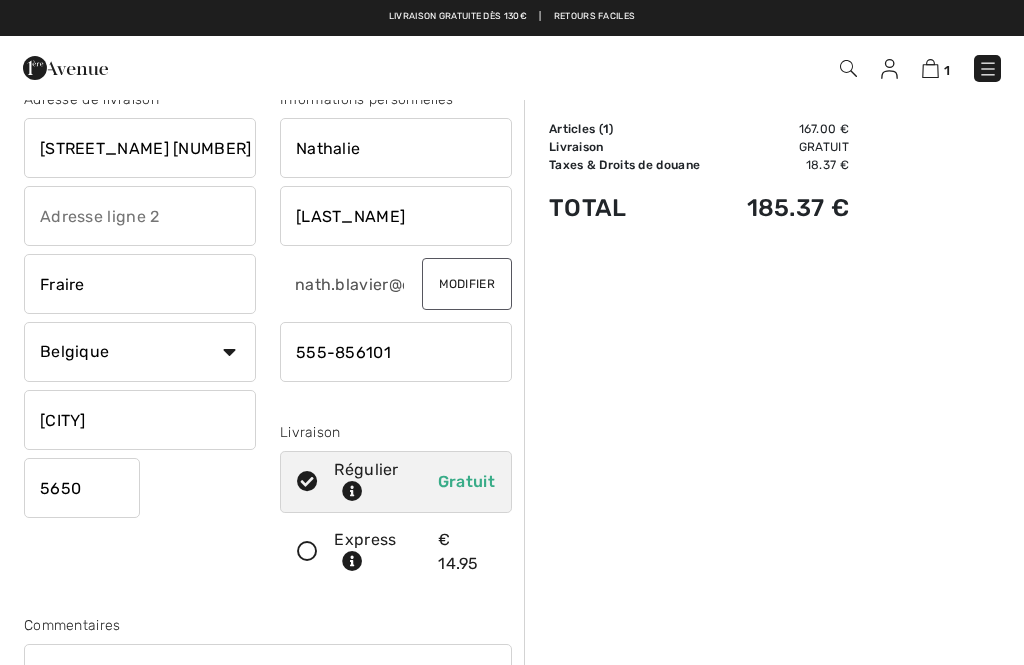 scroll, scrollTop: 28, scrollLeft: 0, axis: vertical 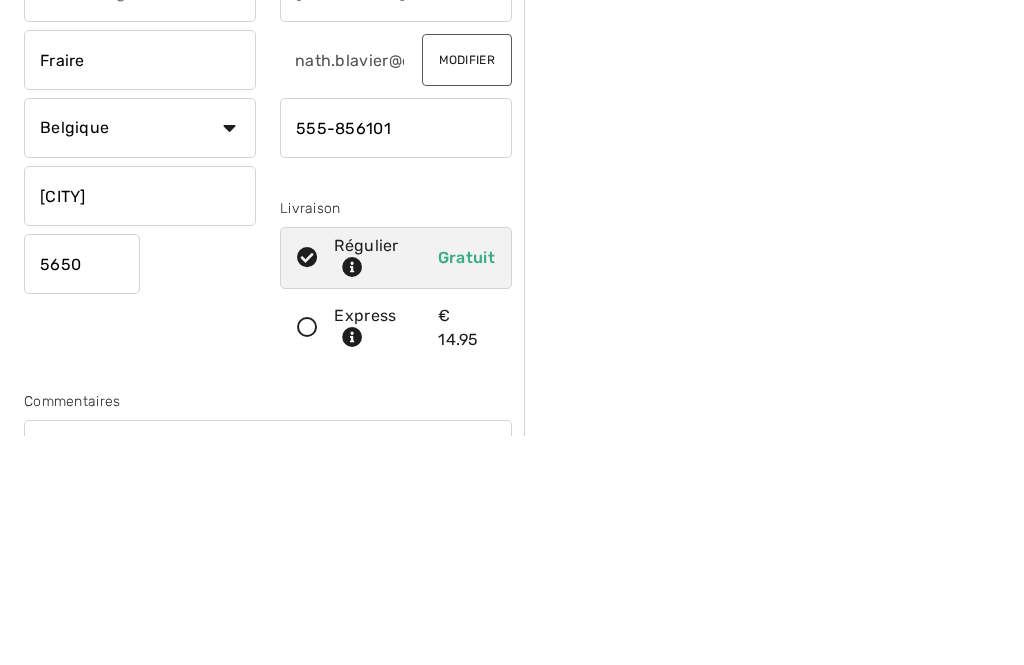 type on "[STREET] [NUMBER]" 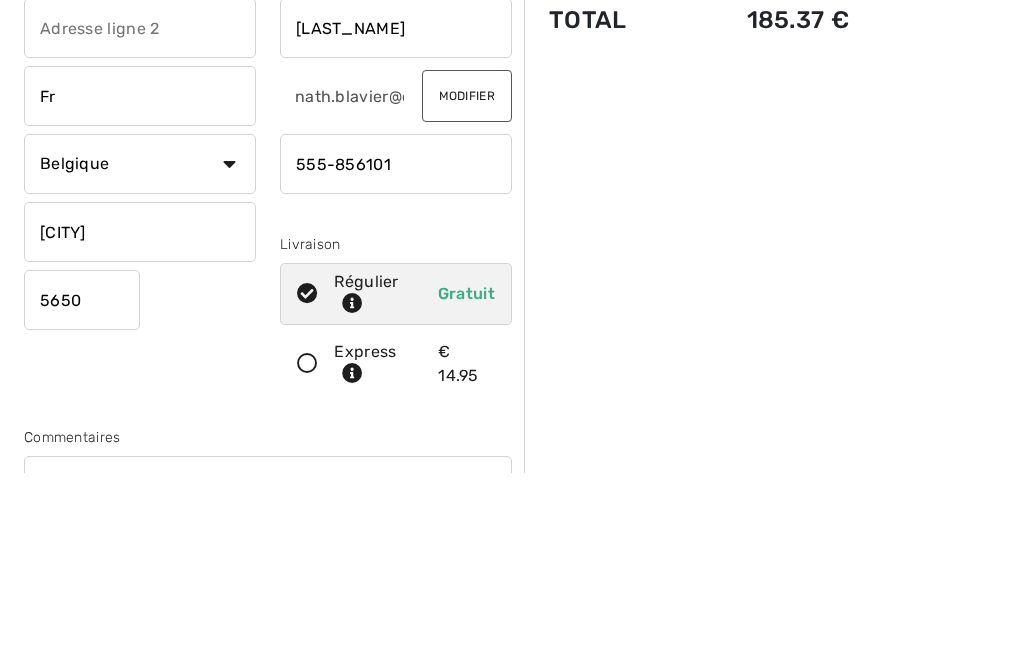 type on "F" 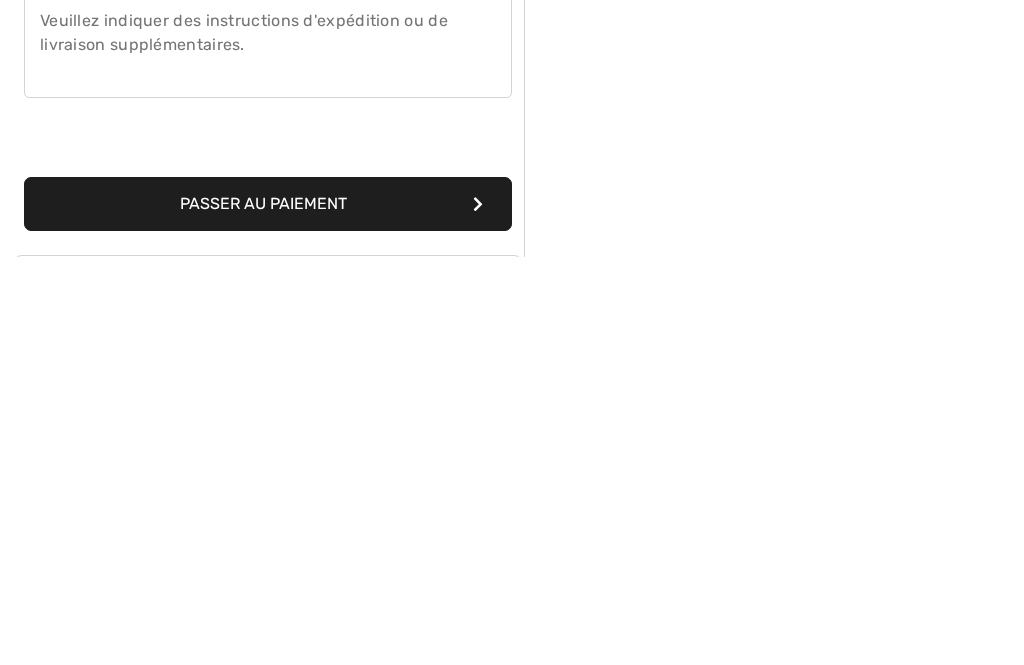 type on "Yves gomezee" 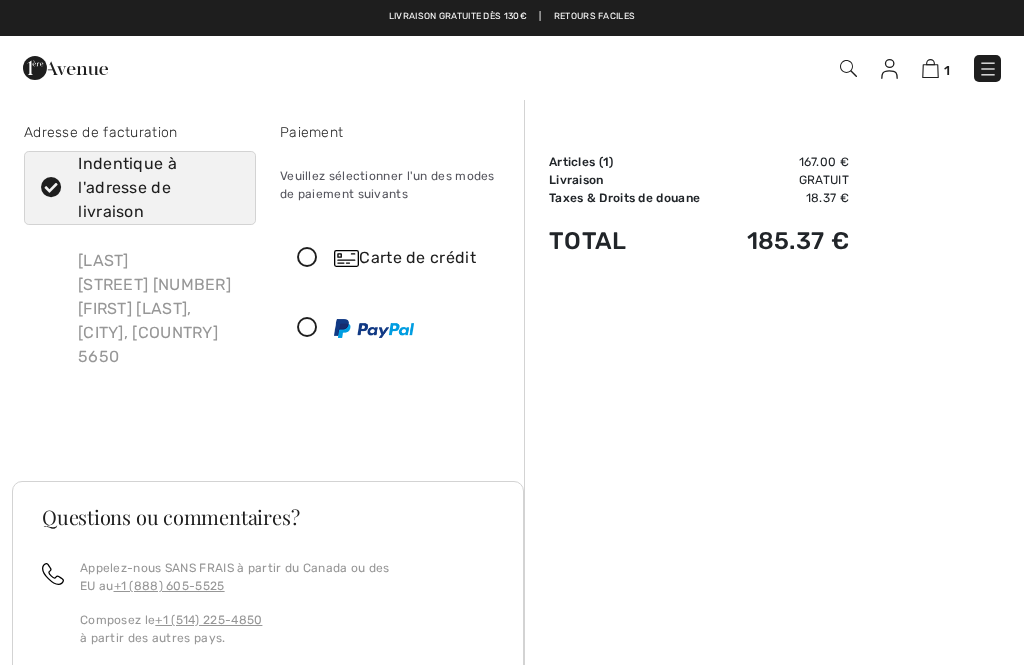 scroll, scrollTop: 0, scrollLeft: 0, axis: both 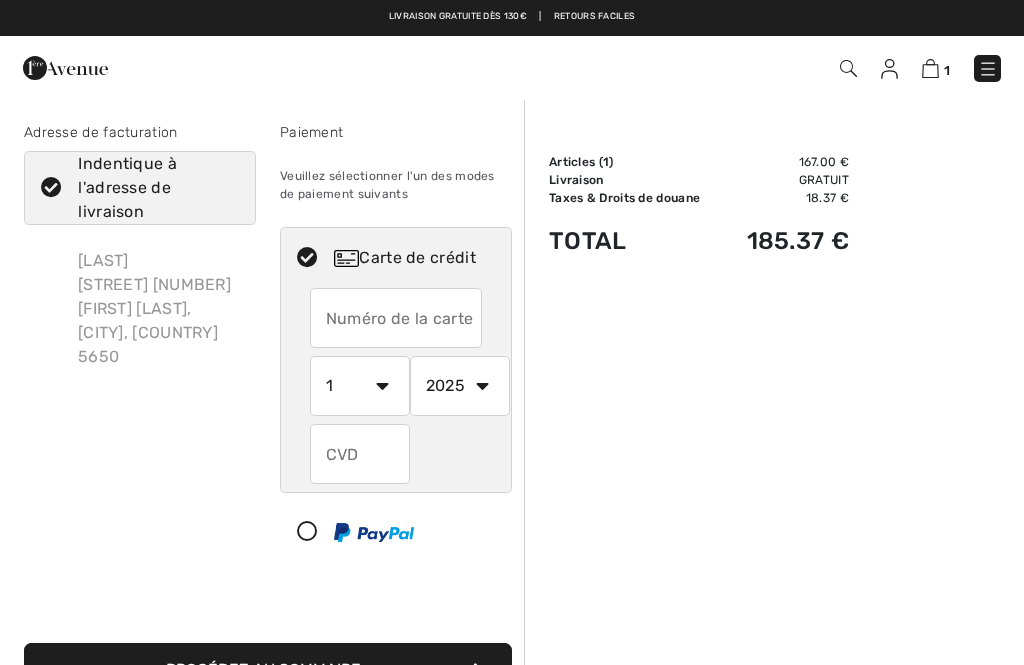 click at bounding box center (396, 318) 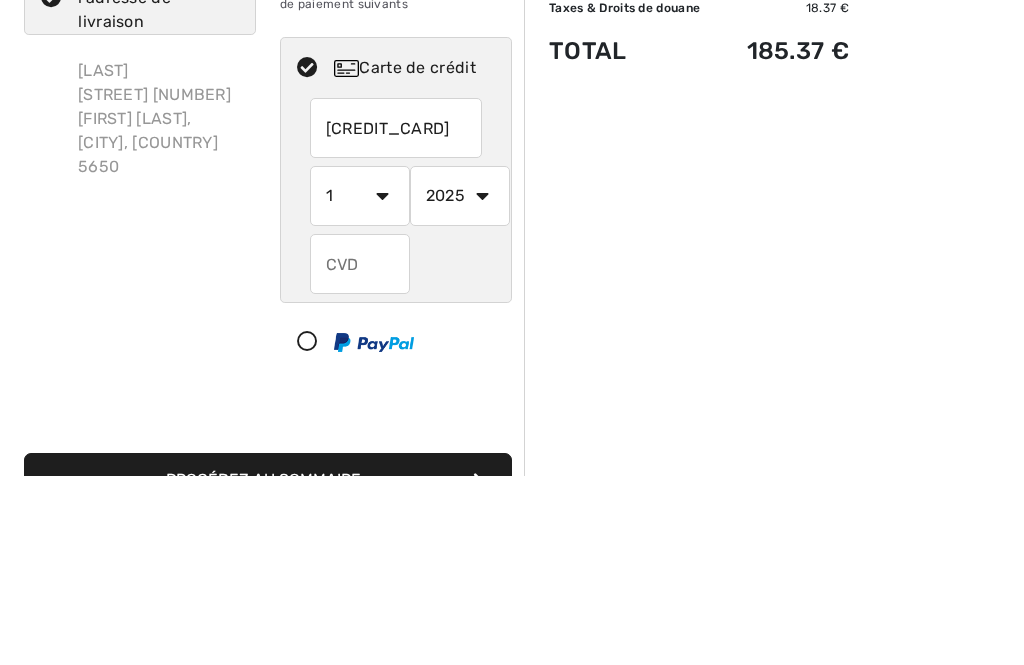 type on "[CREDIT_CARD]" 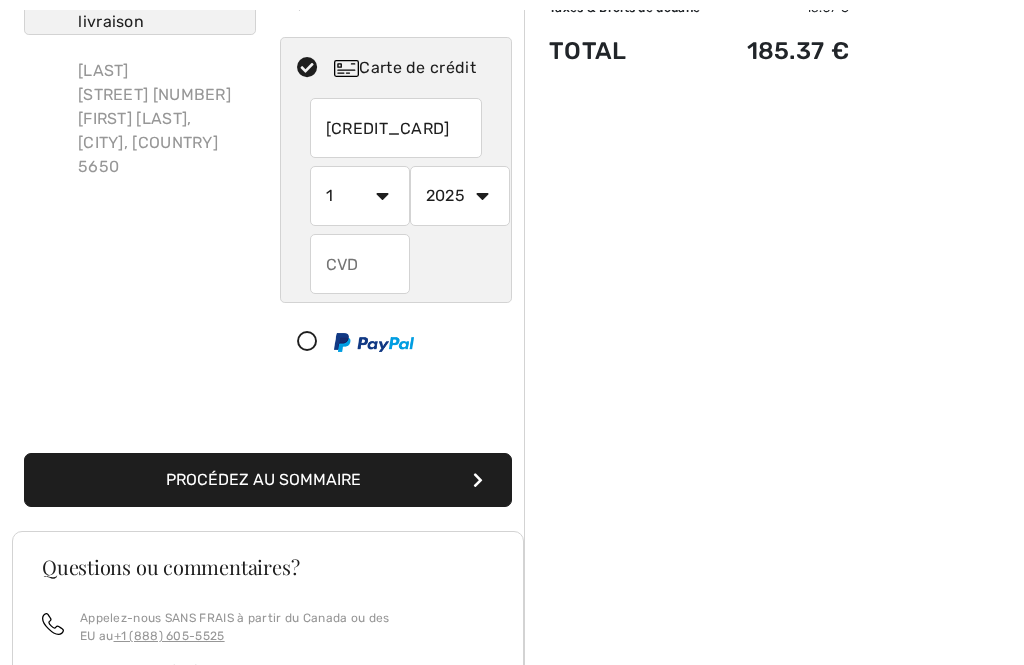 select on "4" 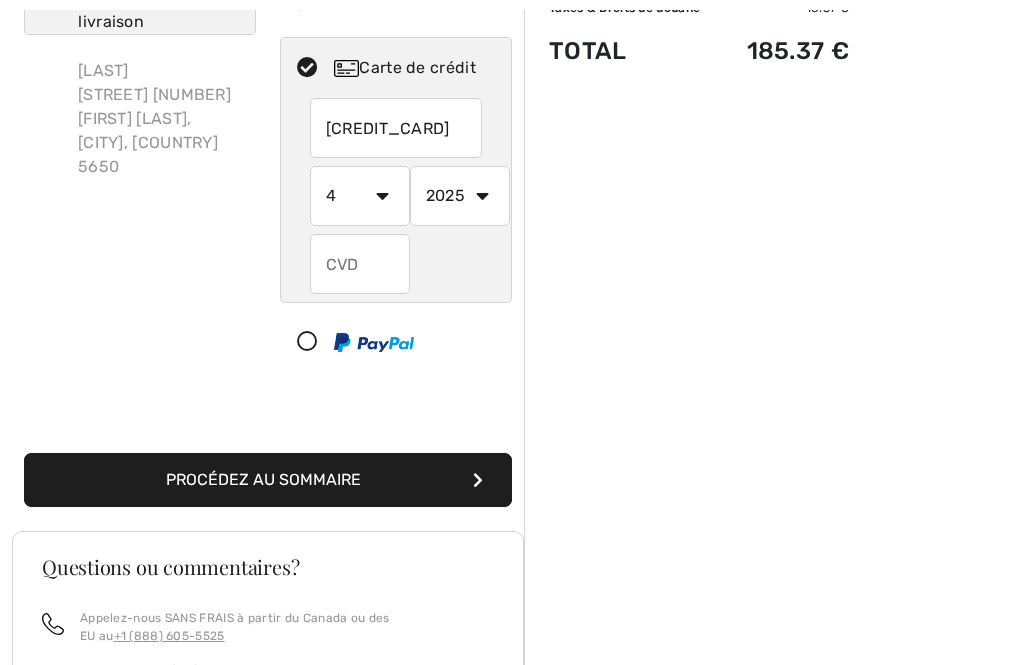click on "2025
2026
2027
2028
2029
2030
2031
2032
2033
2034
2035" at bounding box center [460, 196] 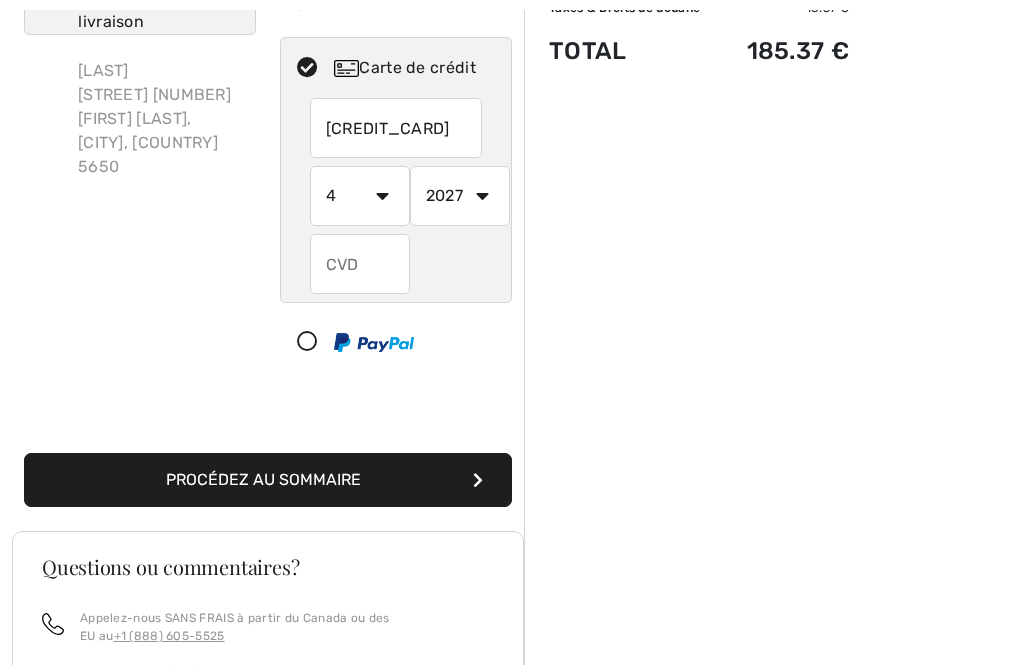 click at bounding box center (360, 264) 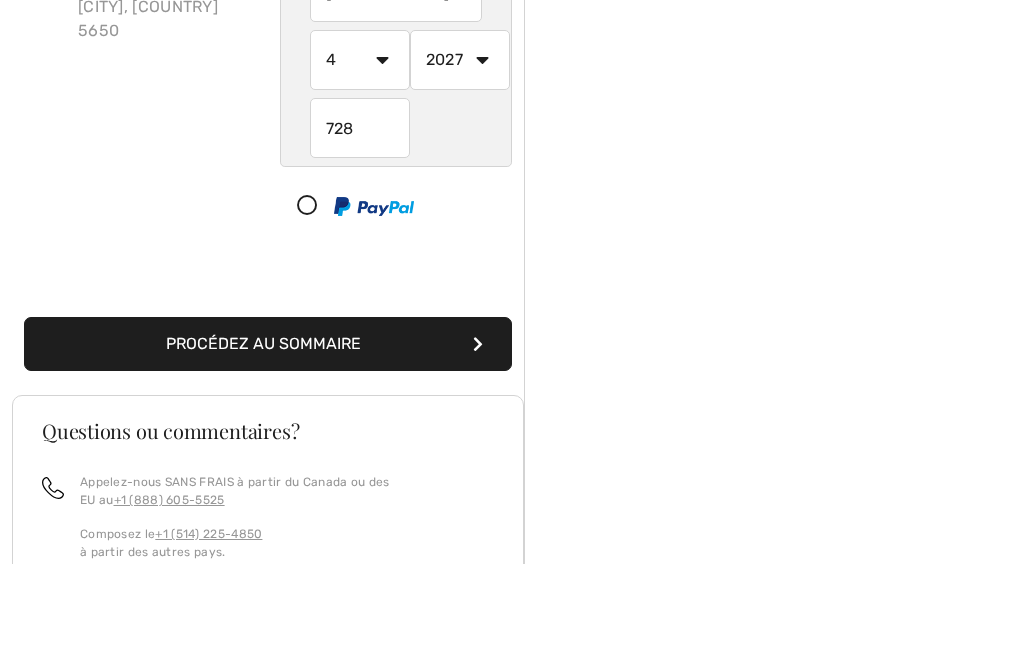 scroll, scrollTop: 231, scrollLeft: 0, axis: vertical 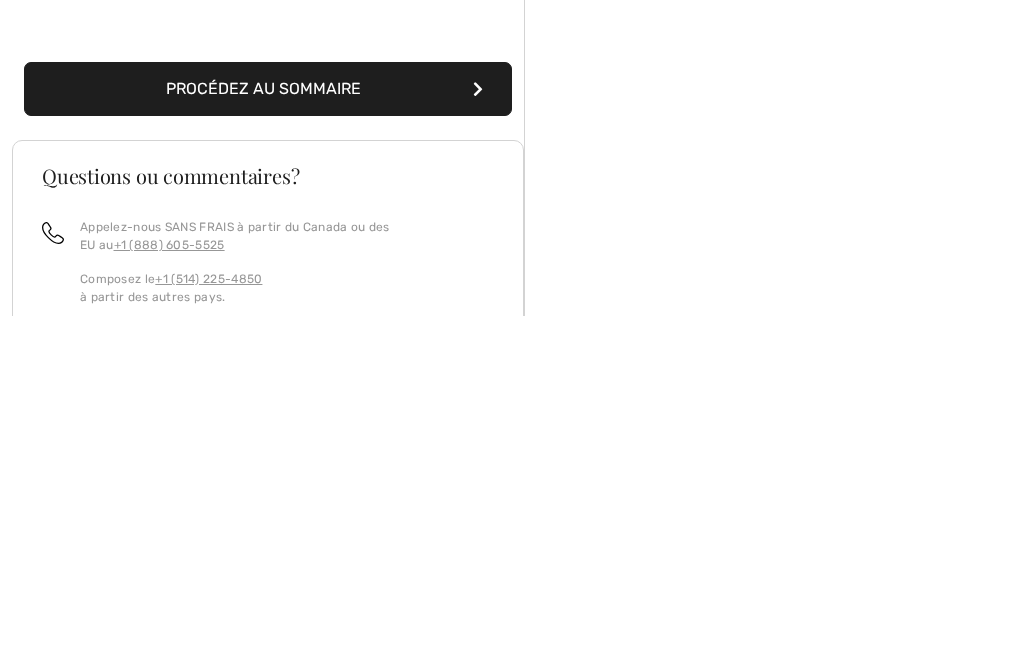 type on "728" 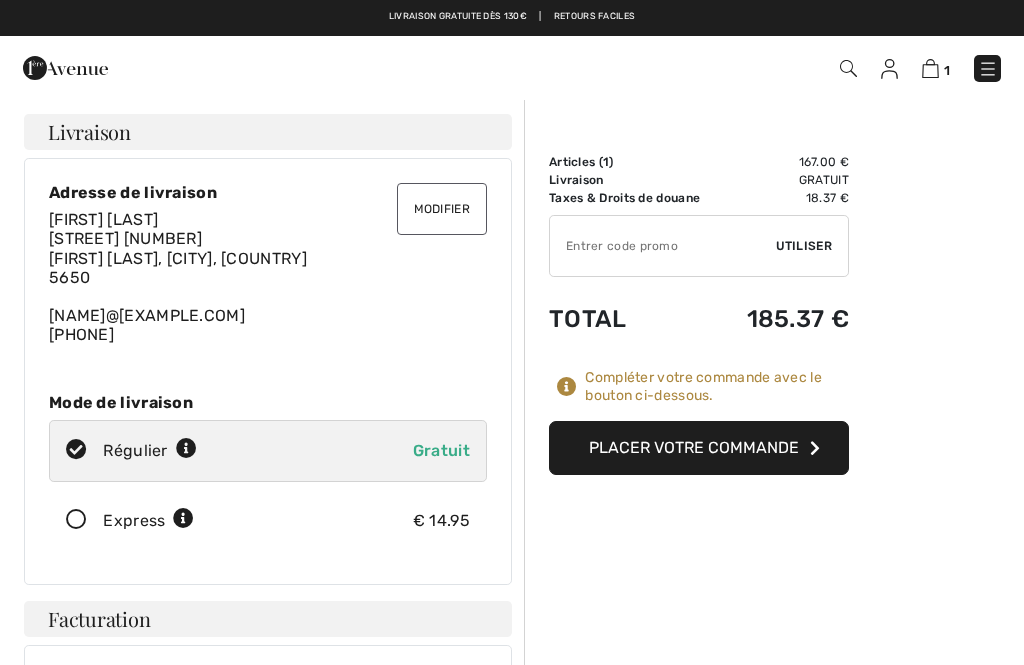 scroll, scrollTop: 0, scrollLeft: 0, axis: both 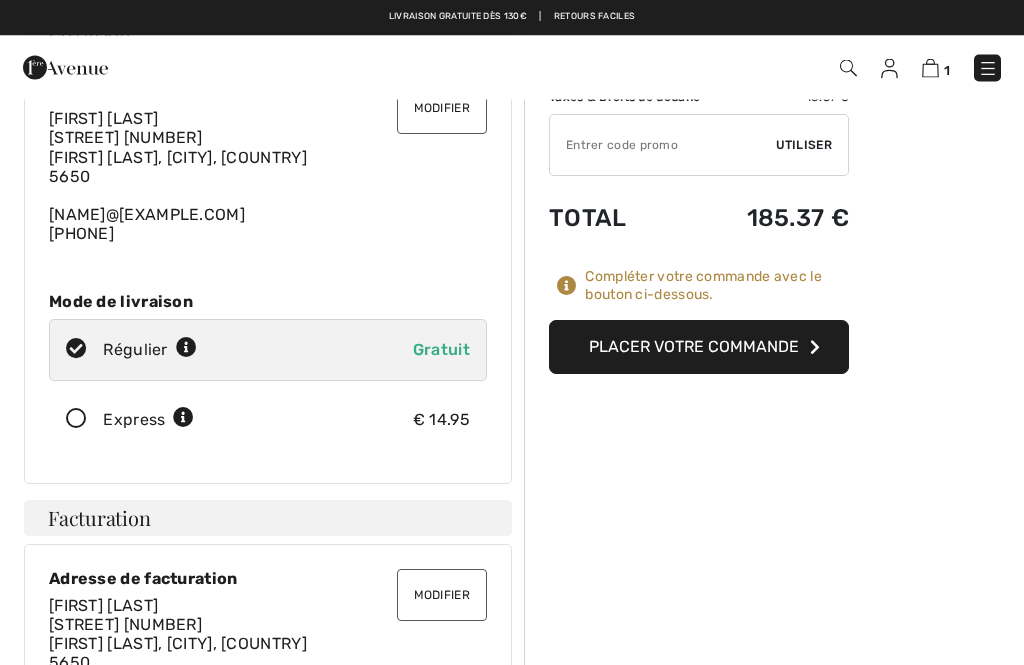 click on "Placer votre commande" at bounding box center [699, 348] 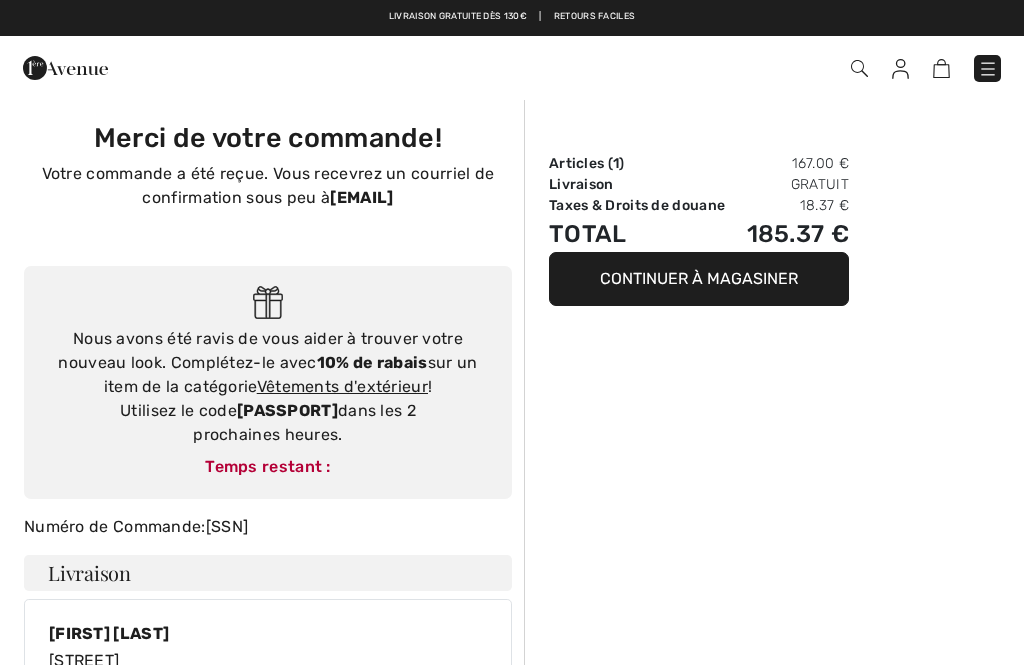 scroll, scrollTop: 0, scrollLeft: 0, axis: both 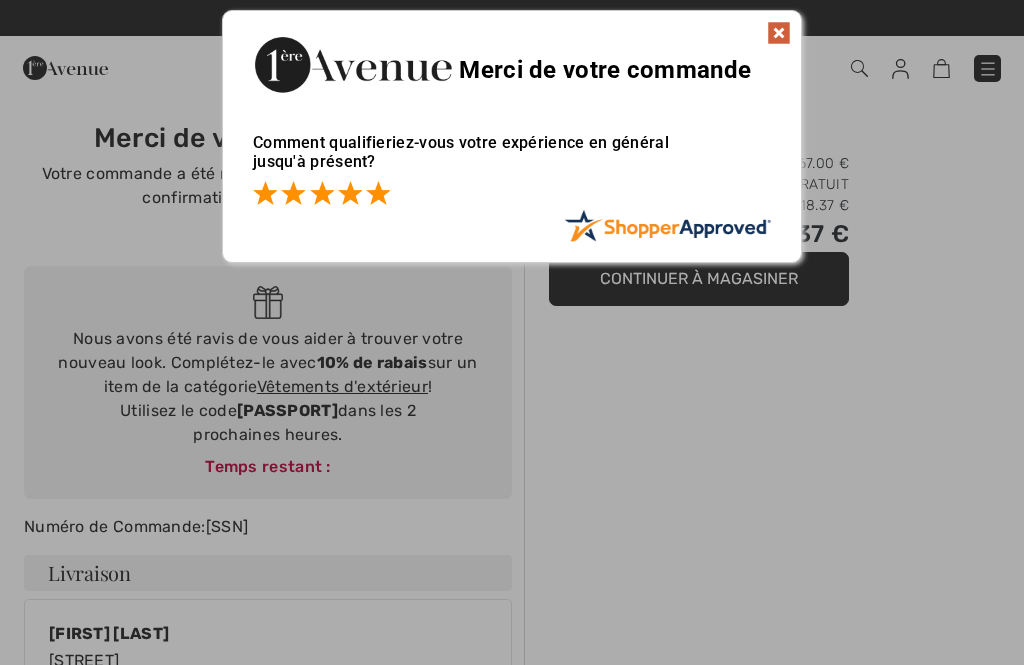 click at bounding box center [378, 193] 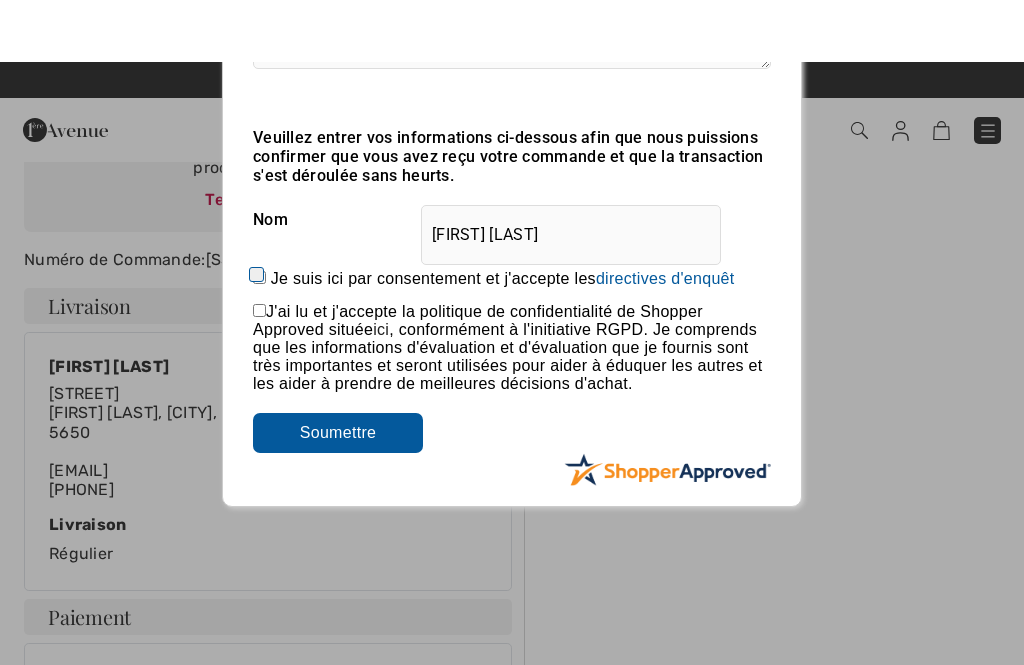 scroll, scrollTop: 180, scrollLeft: 0, axis: vertical 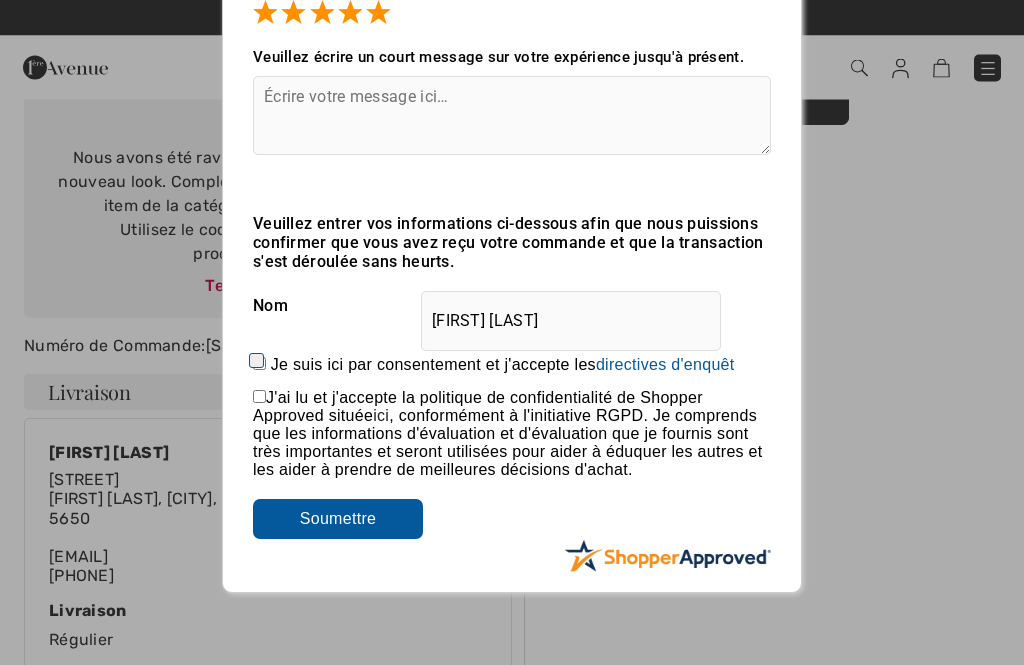 click on "J'ai lu et j'accepte la politique de confidentialité de Shopper Approved située ici , conformément à l'initiative RGPD. Je comprends que les informations d'évaluation et d'évaluation que je fournis sont très importantes et seront utilisées pour aider à éduquer les autres et les aider à prendre de meilleures décisions d'achat." at bounding box center [508, 434] 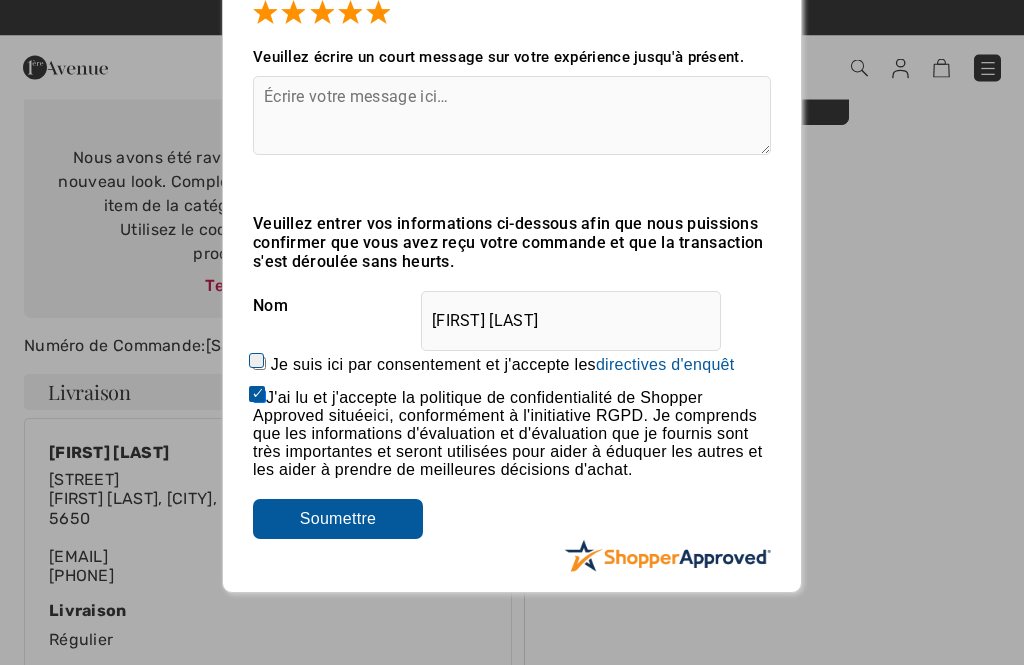 scroll, scrollTop: 181, scrollLeft: 0, axis: vertical 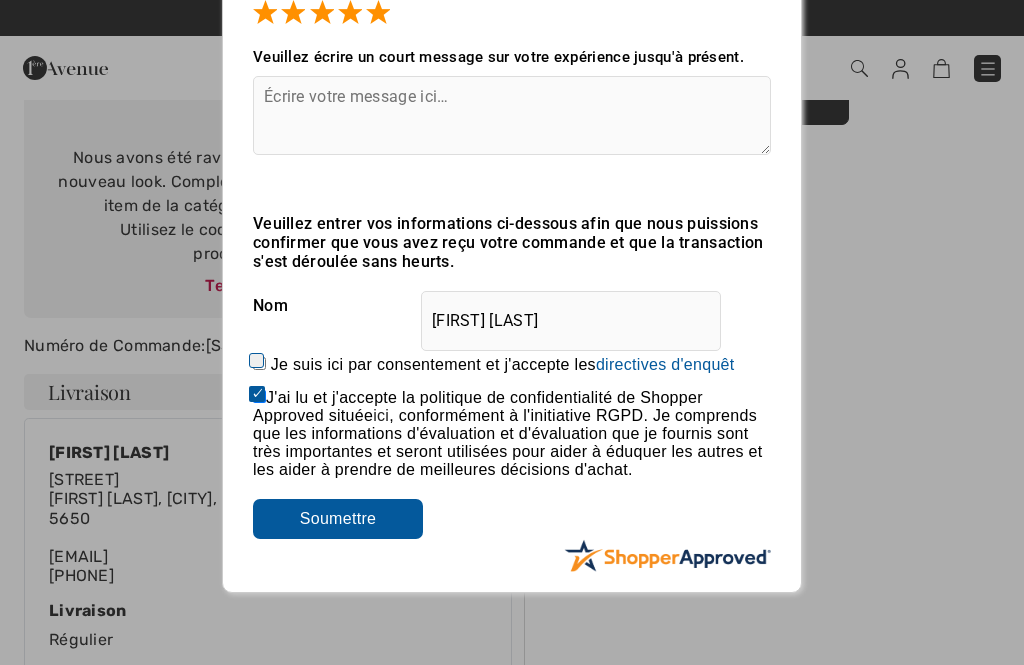 click on "Soumettre" at bounding box center (338, 519) 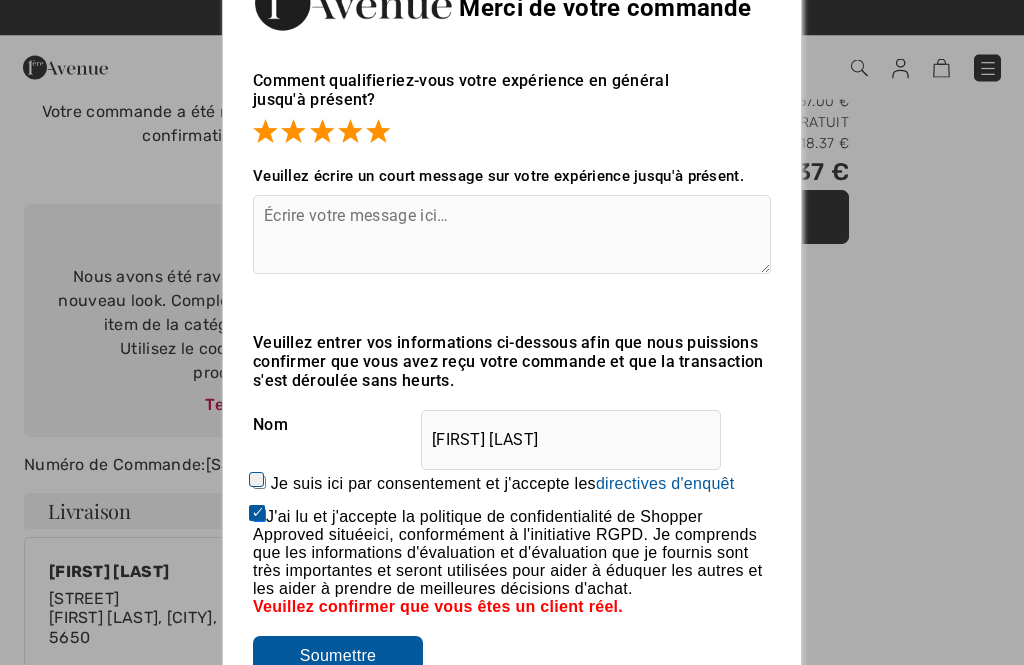 scroll, scrollTop: 14, scrollLeft: 0, axis: vertical 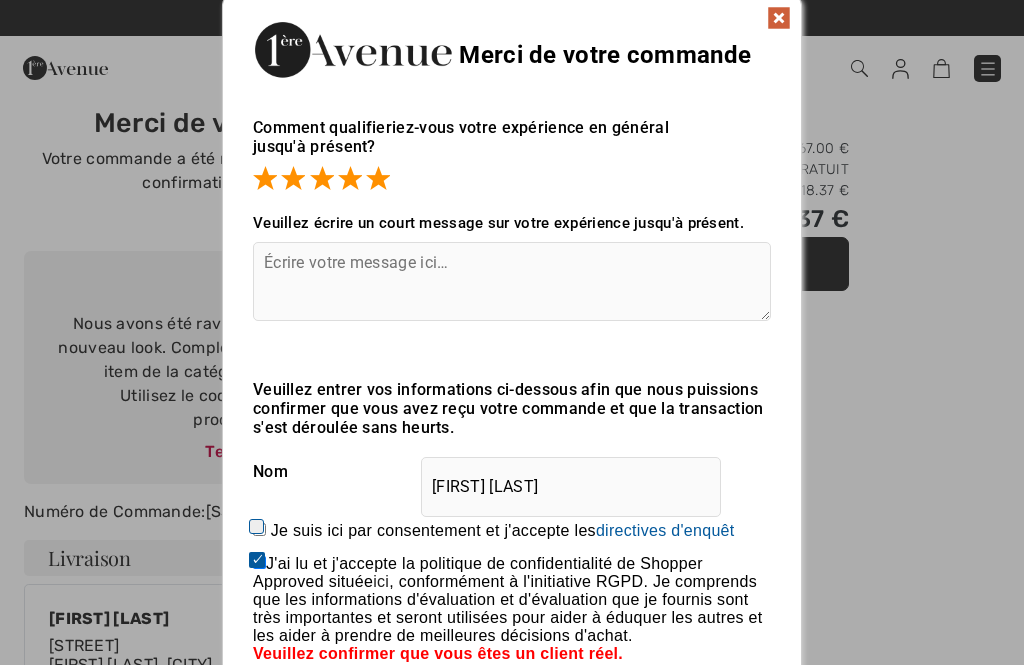 click at bounding box center [512, 281] 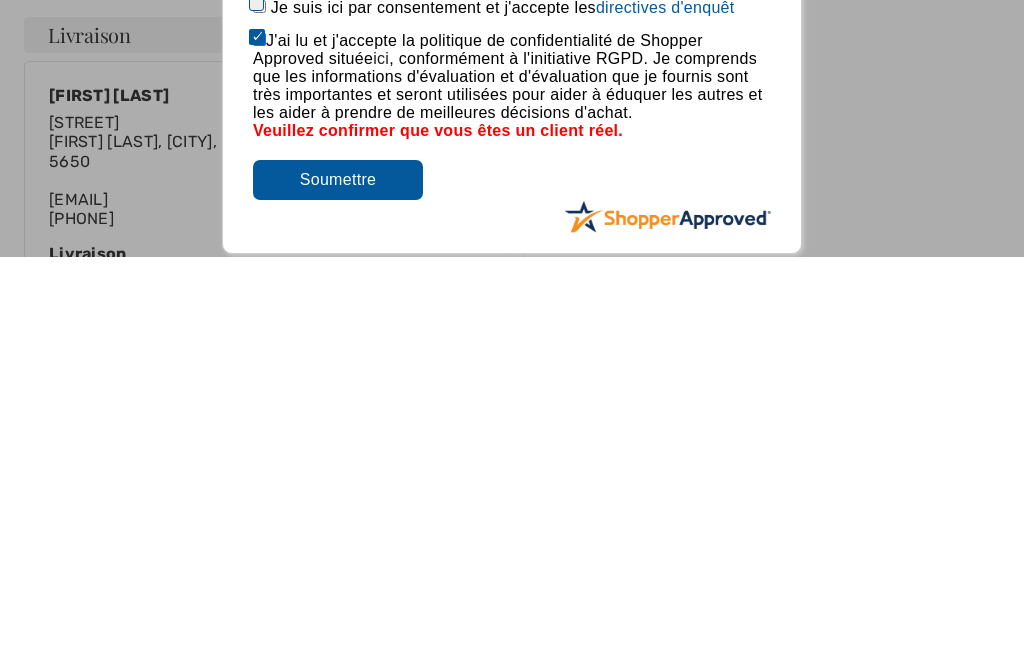type on "Parfait" 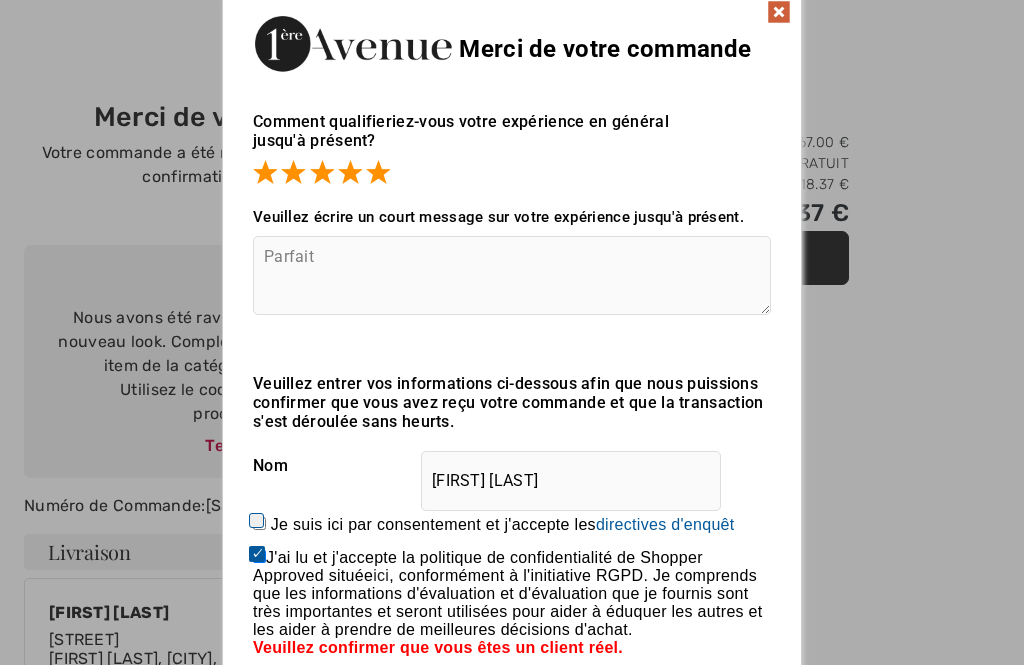 scroll, scrollTop: 0, scrollLeft: 0, axis: both 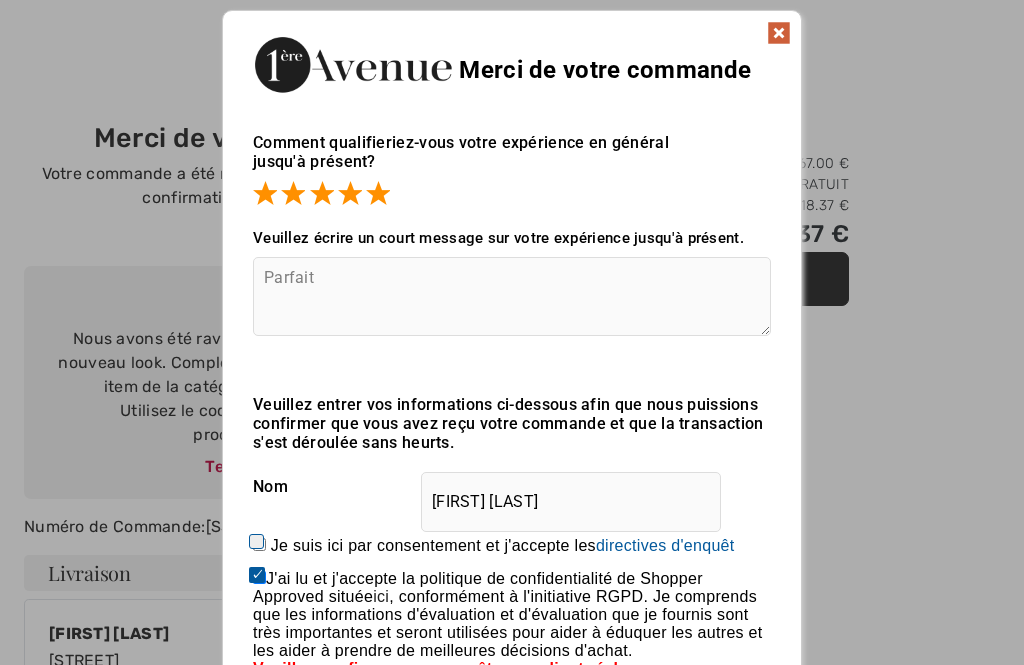 click at bounding box center [779, 33] 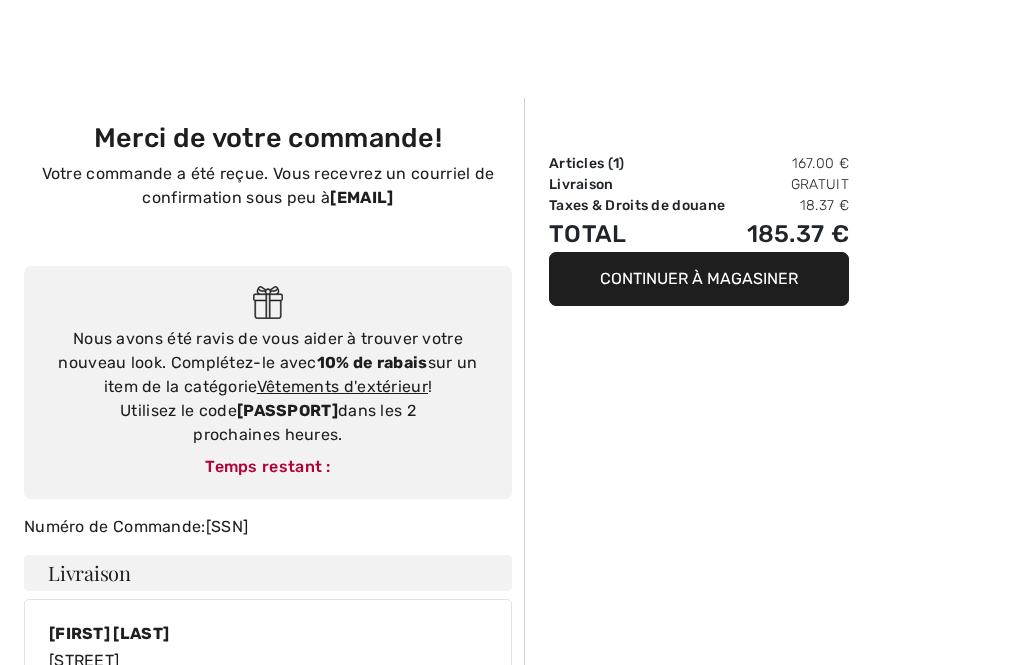 click on "Continuer à magasiner" at bounding box center (699, 279) 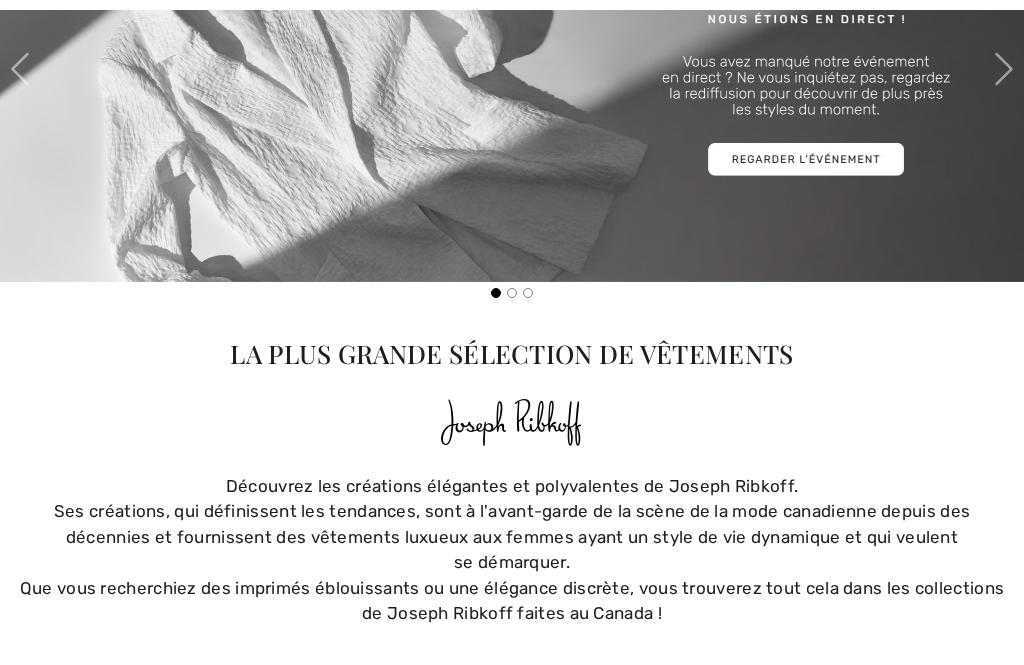 scroll, scrollTop: 750, scrollLeft: 0, axis: vertical 